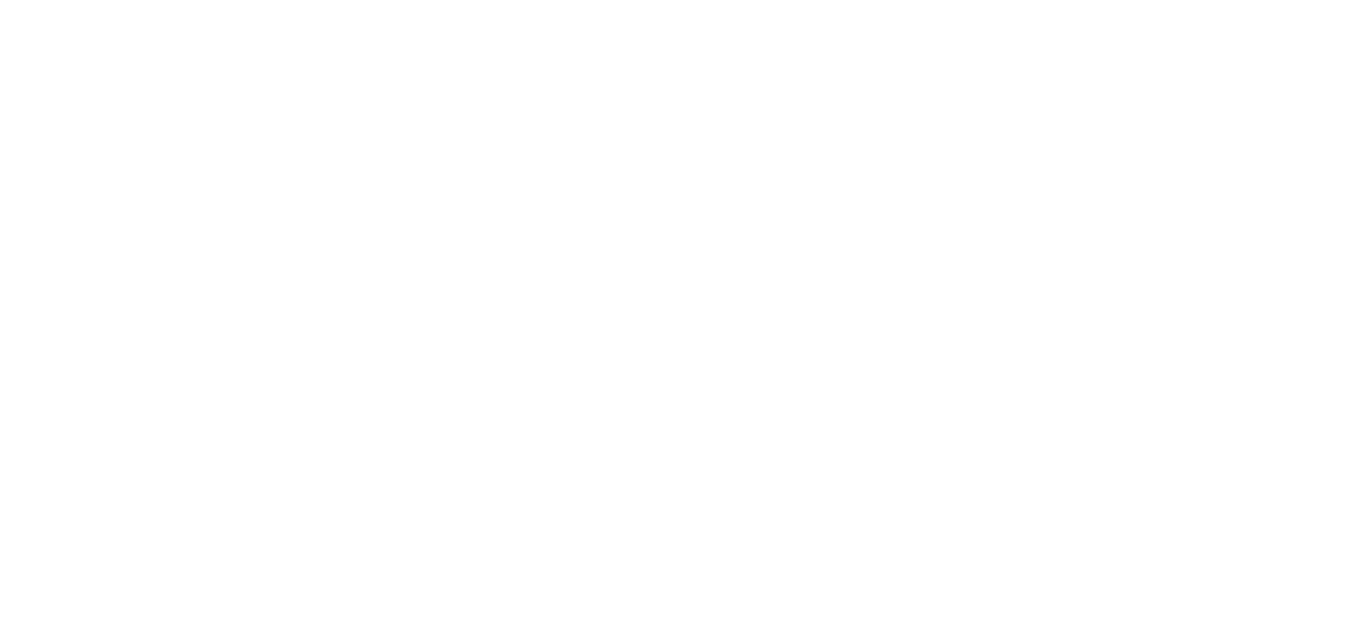 scroll, scrollTop: 0, scrollLeft: 0, axis: both 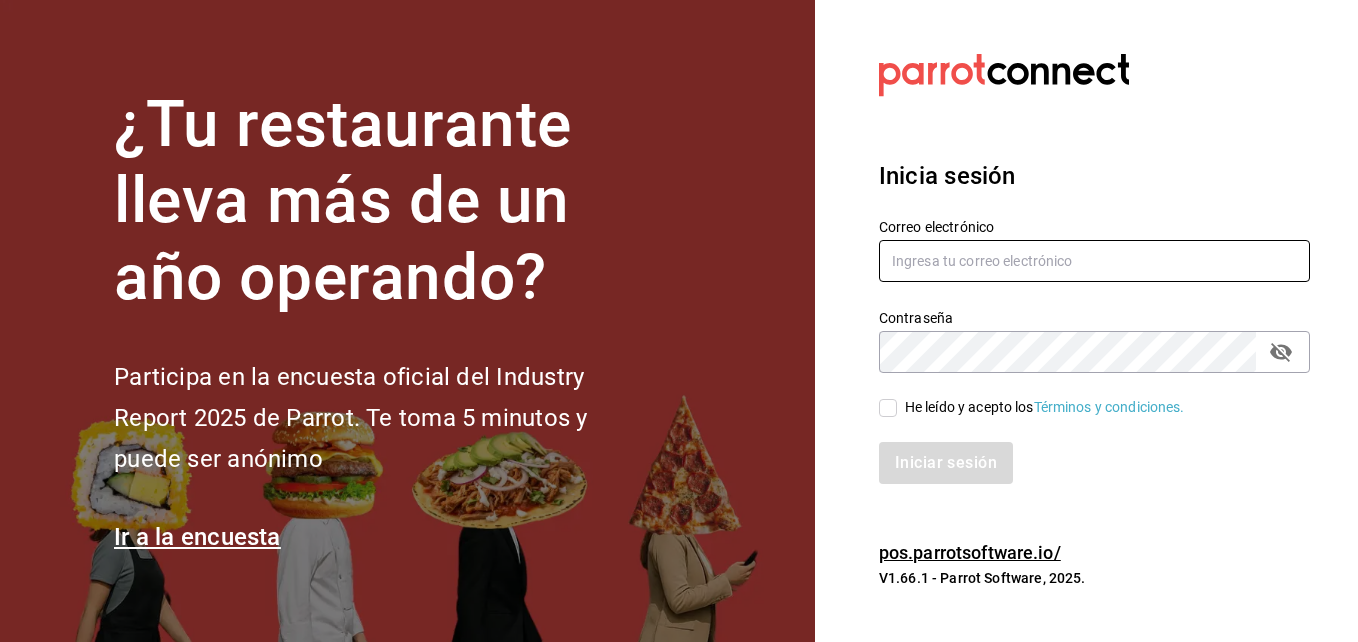 type on "[USERNAME]@example.com" 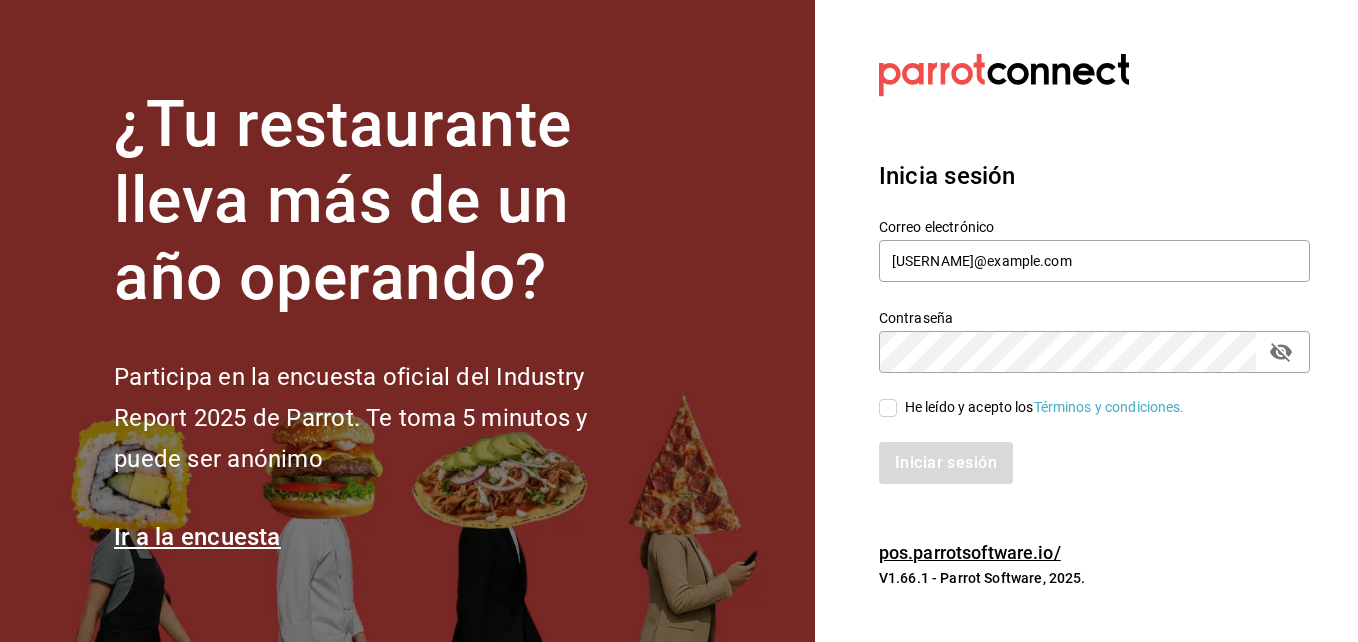 click on "He leído y acepto los  Términos y condiciones." at bounding box center [888, 408] 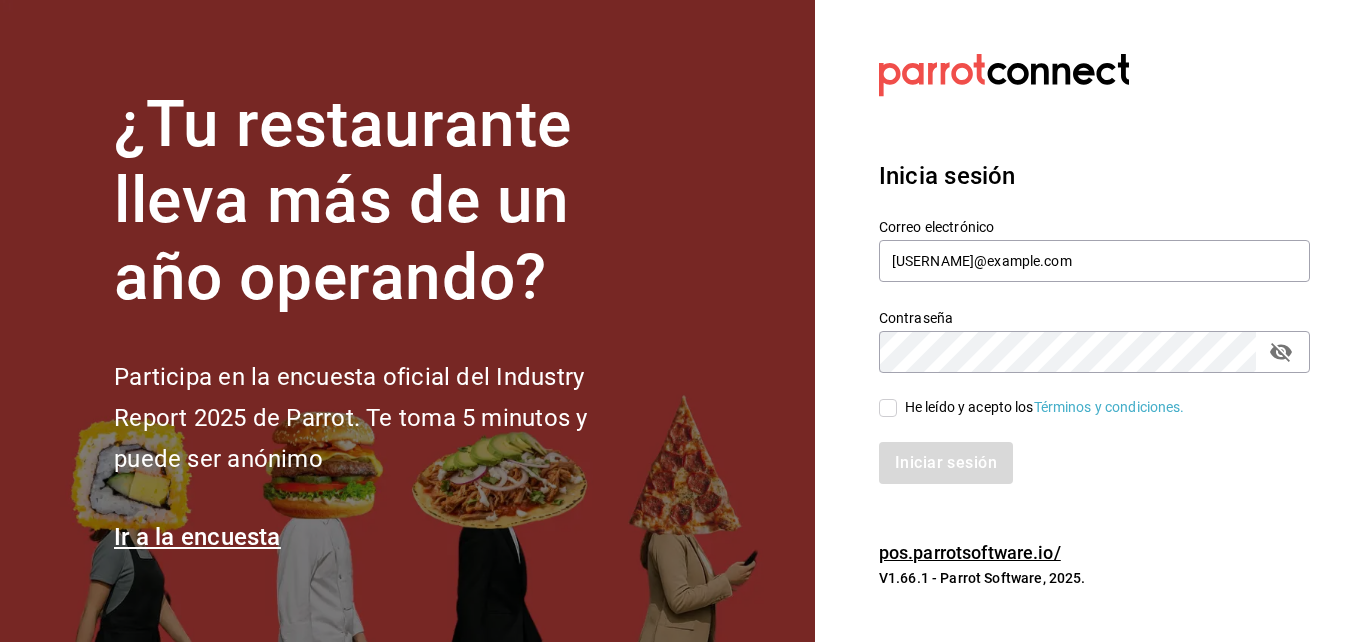 checkbox on "true" 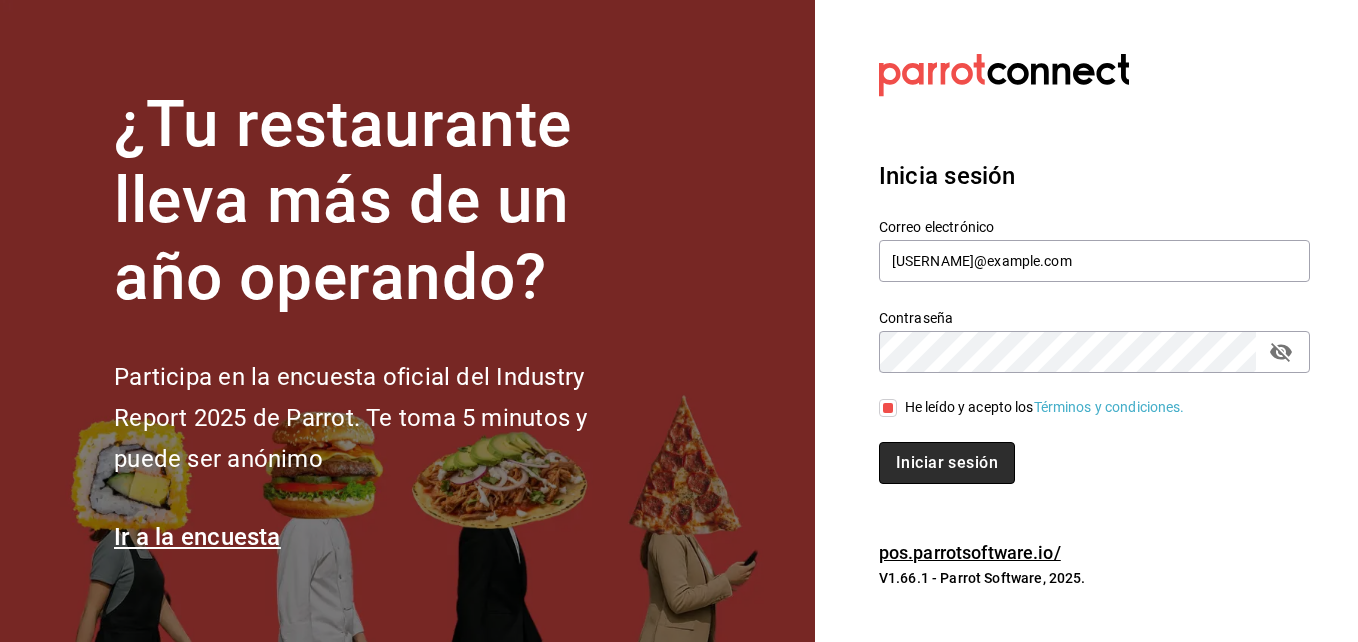 click on "Iniciar sesión" at bounding box center [947, 463] 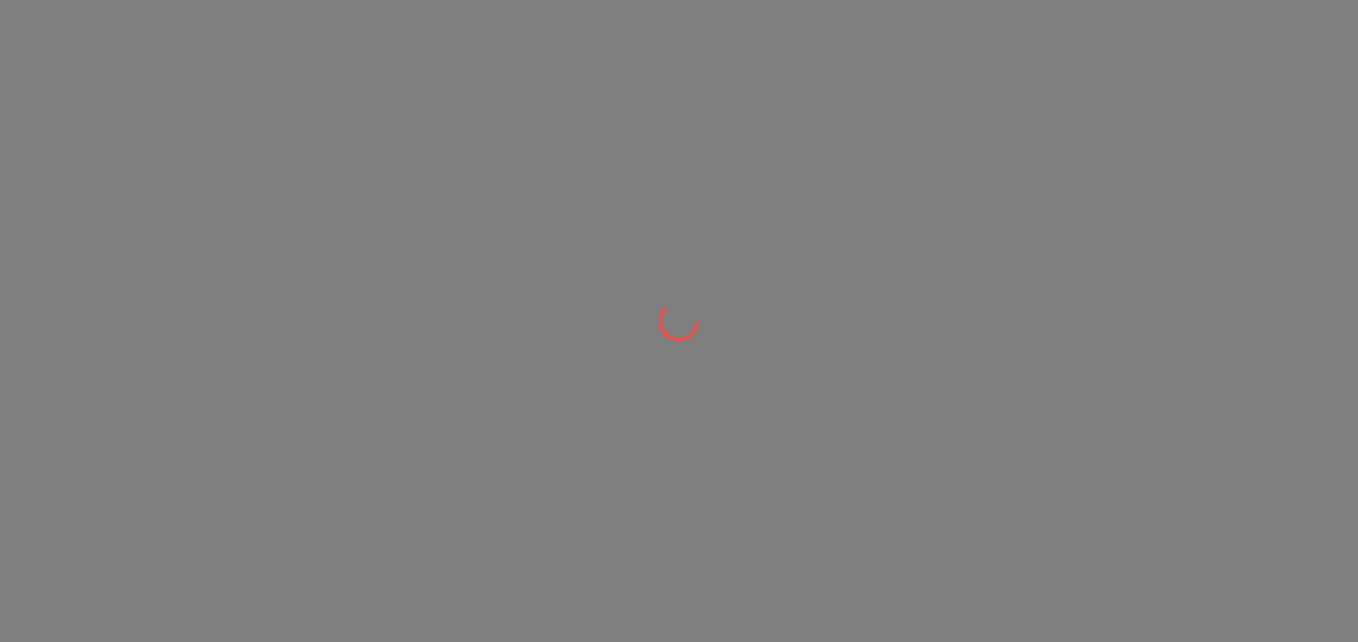 scroll, scrollTop: 0, scrollLeft: 0, axis: both 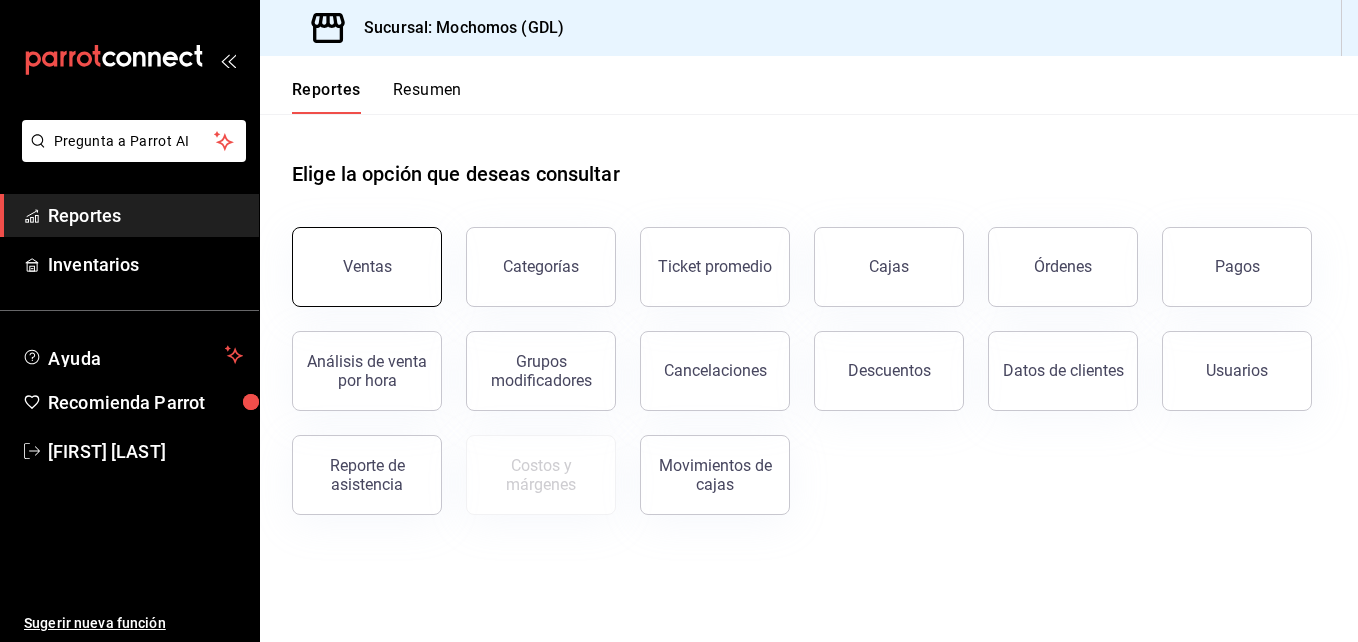 click on "Ventas" at bounding box center [367, 266] 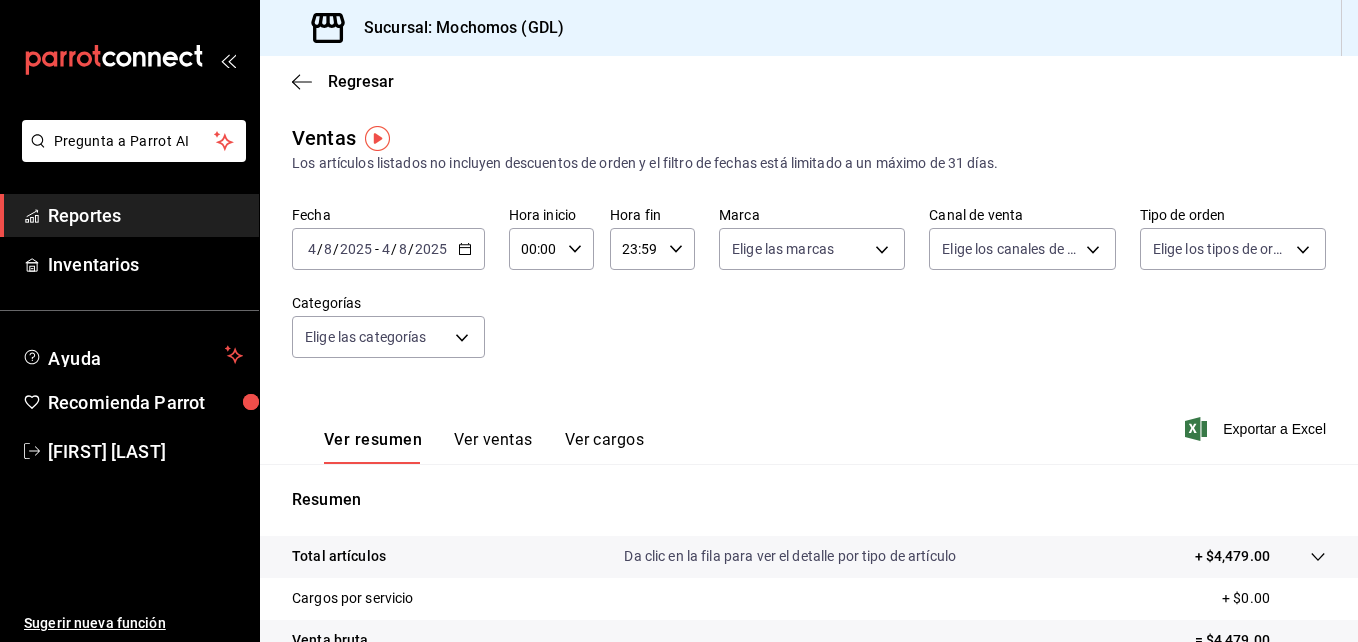 click 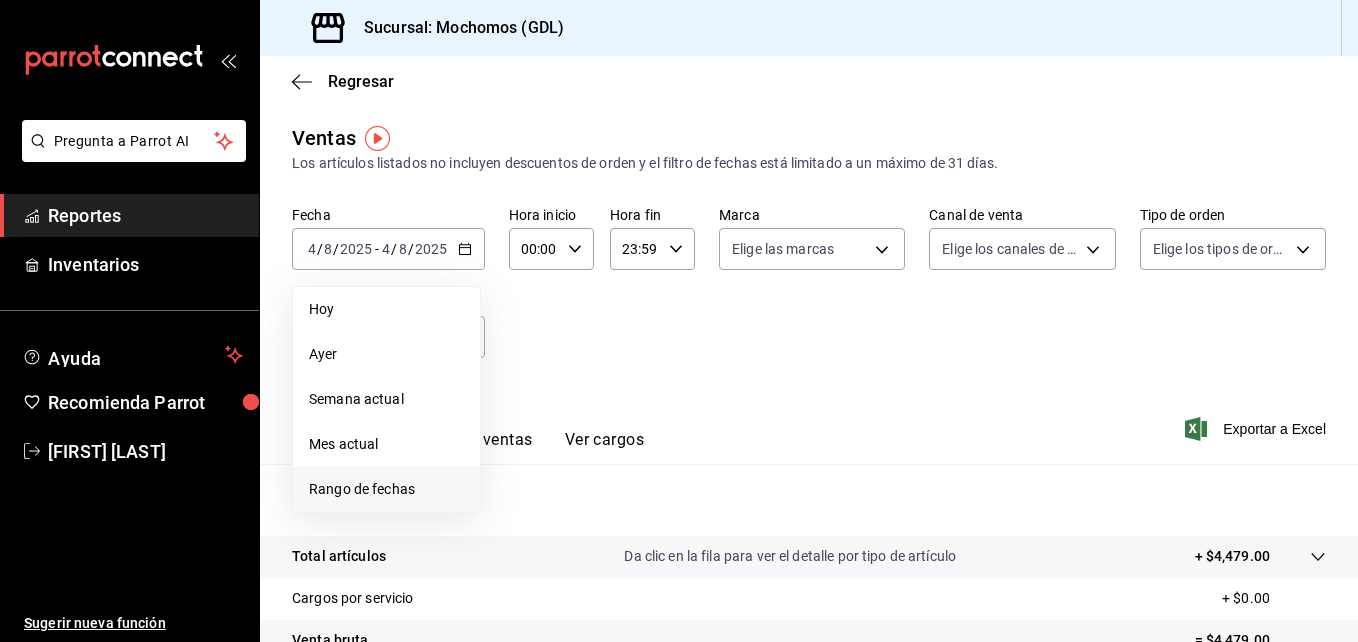 click on "Rango de fechas" at bounding box center (386, 489) 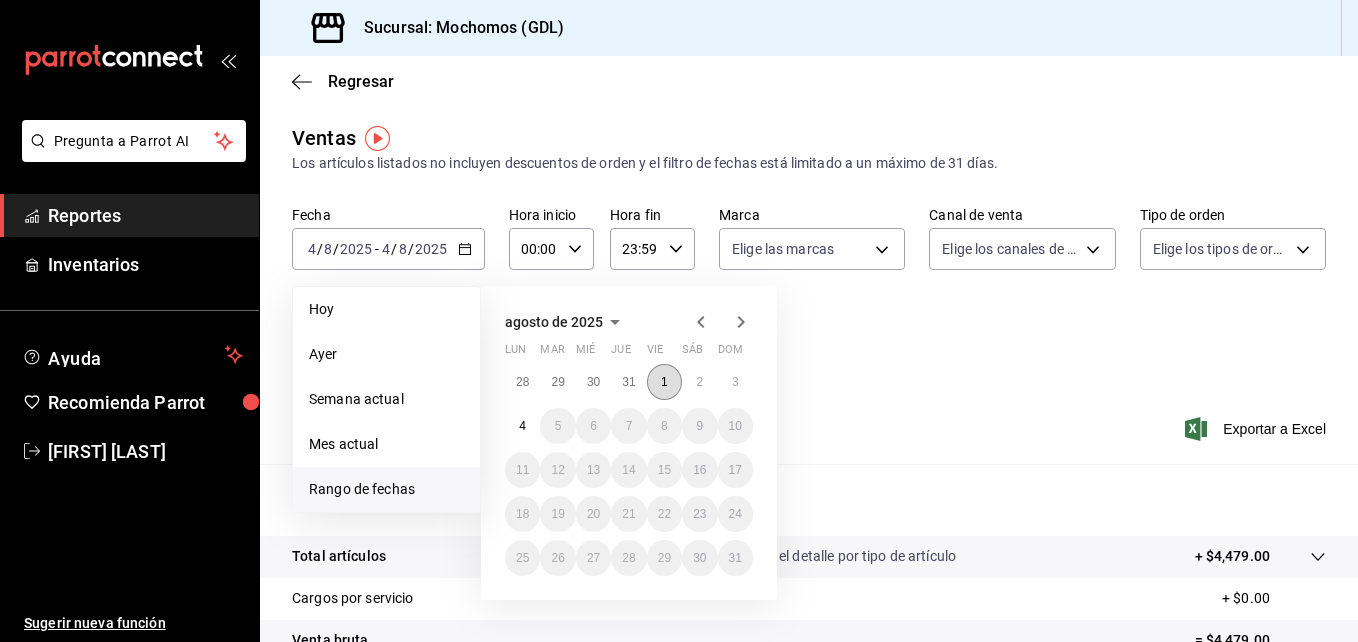 click on "1" at bounding box center [664, 382] 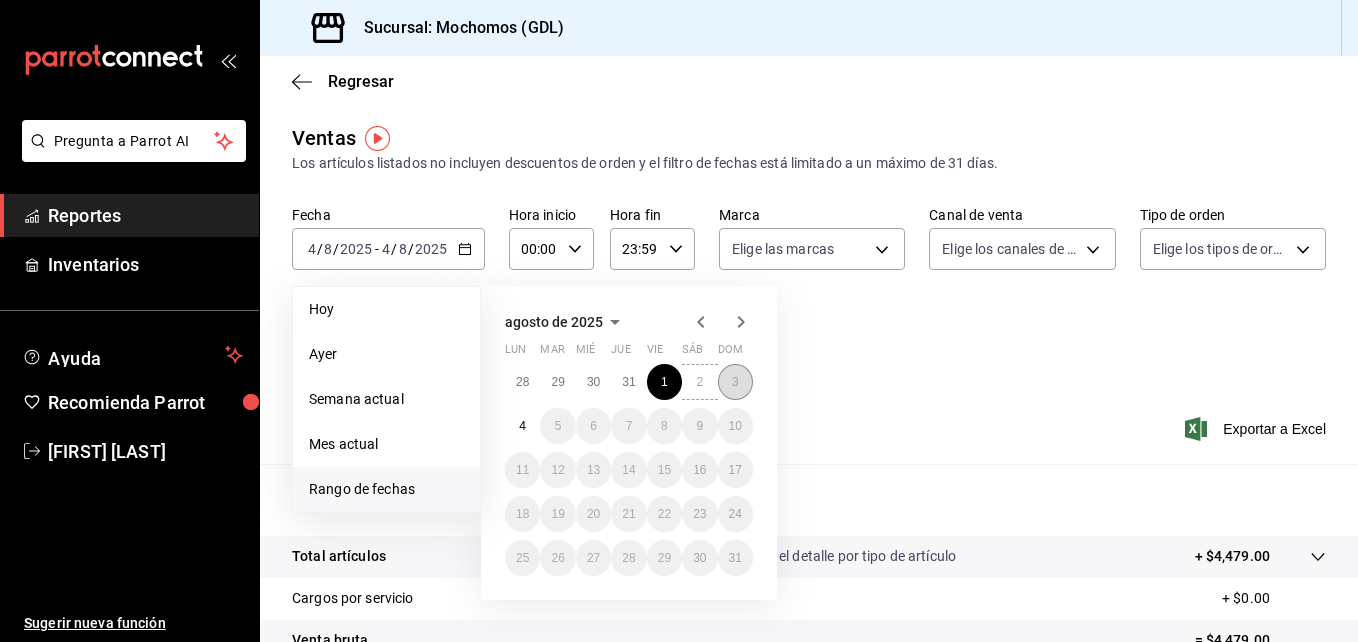 click on "3" at bounding box center [735, 382] 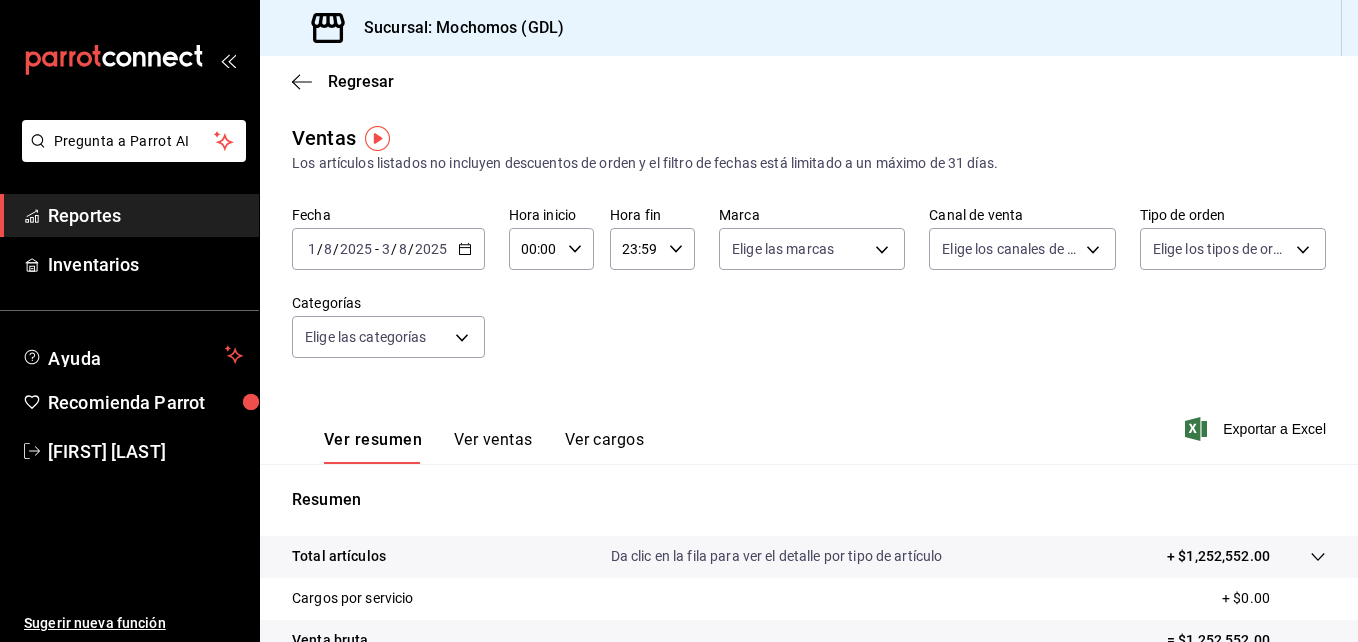 click 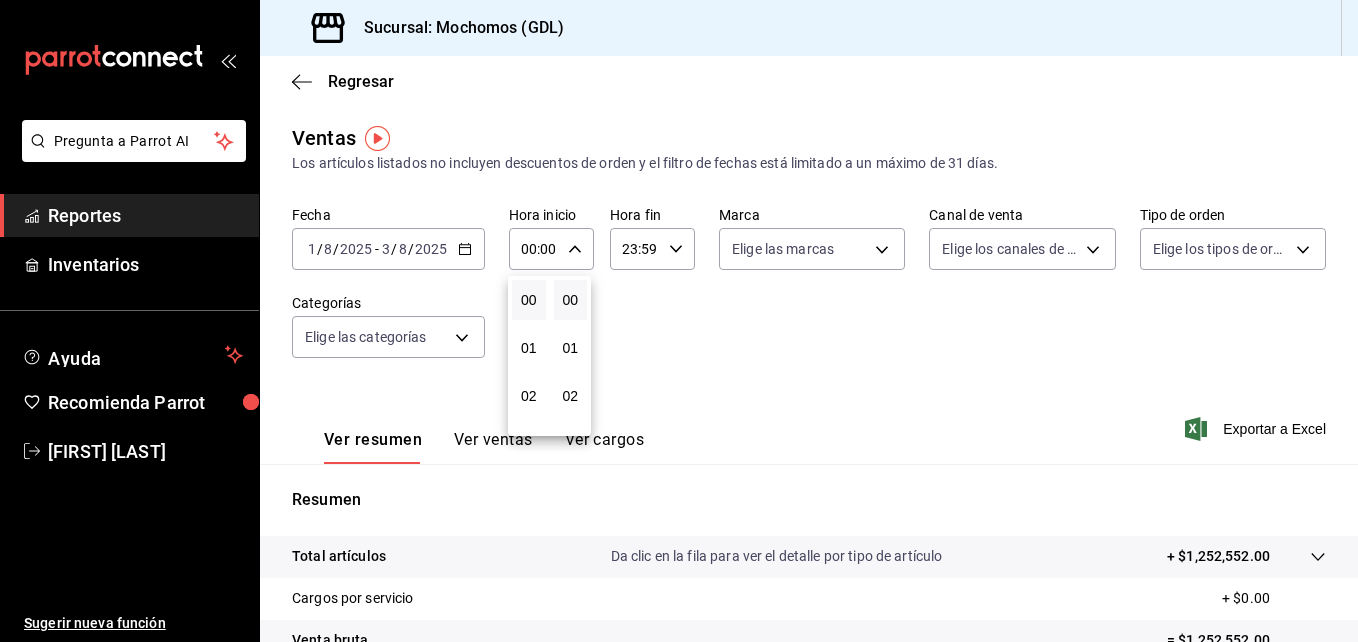 click at bounding box center [679, 321] 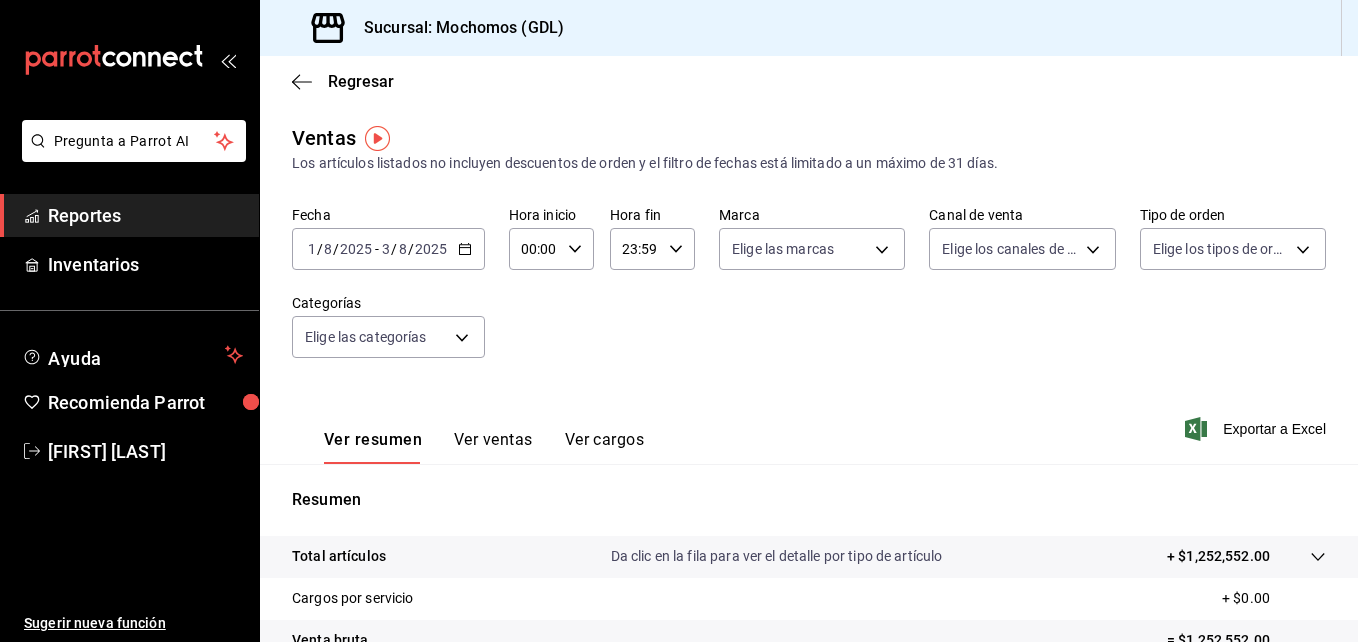 click on "Fecha 2025-08-01 1 / 8 / 2025 - 2025-08-03 3 / 8 / 2025 Hora inicio 00:00 Hora inicio Hora fin 23:59 Hora fin Marca Elige las marcas Canal de venta Elige los canales de venta Tipo de orden Elige los tipos de orden Categorías Elige las categorías" at bounding box center [809, 294] 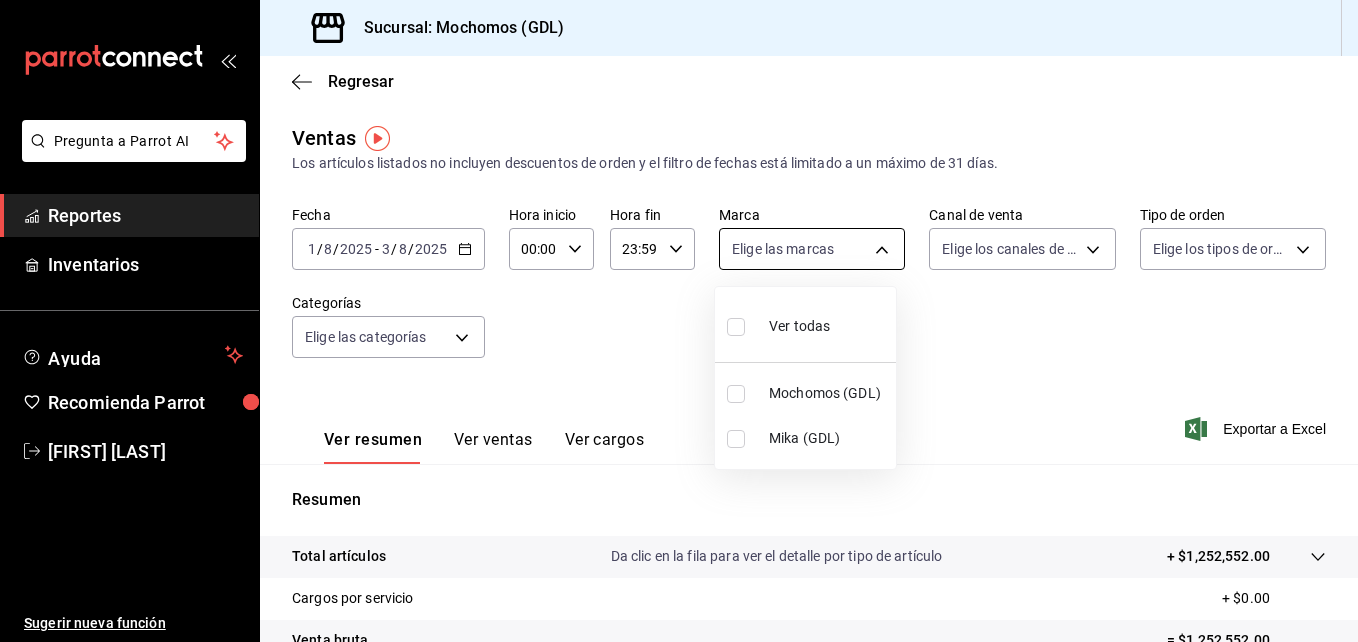 click on "Pregunta a Parrot AI Reportes   Inventarios   Ayuda Recomienda Parrot   [FIRST] [LAST]   Sugerir nueva función   Sucursal: Mochomos ([CITY]) Regresar Ventas Los artículos listados no incluyen descuentos de orden y el filtro de fechas está limitado a un máximo de 31 días. Fecha [DATE] [DATE] - [DATE] [DATE] Hora inicio [TIME] Hora inicio Hora fin [TIME] Hora fin Marca Elige las marcas Canal de venta Elige los canales de venta Tipo de orden Elige los tipos de orden Categorías Elige las categorías Ver resumen Ver ventas Ver cargos Exportar a Excel Resumen Total artículos Da clic en la fila para ver el detalle por tipo de artículo + $[PRICE] Cargos por servicio + $[PRICE] Venta bruta = $[PRICE] Descuentos totales - $[PRICE] Certificados de regalo - $[PRICE] Venta total = $[PRICE] Impuestos - $[PRICE] Venta neta = $[PRICE] Pregunta a Parrot AI Reportes   Inventarios   Ayuda Recomienda Parrot   [FIRST] [LAST]   Sugerir nueva función   Ver video tutorial Ir a video" at bounding box center (679, 321) 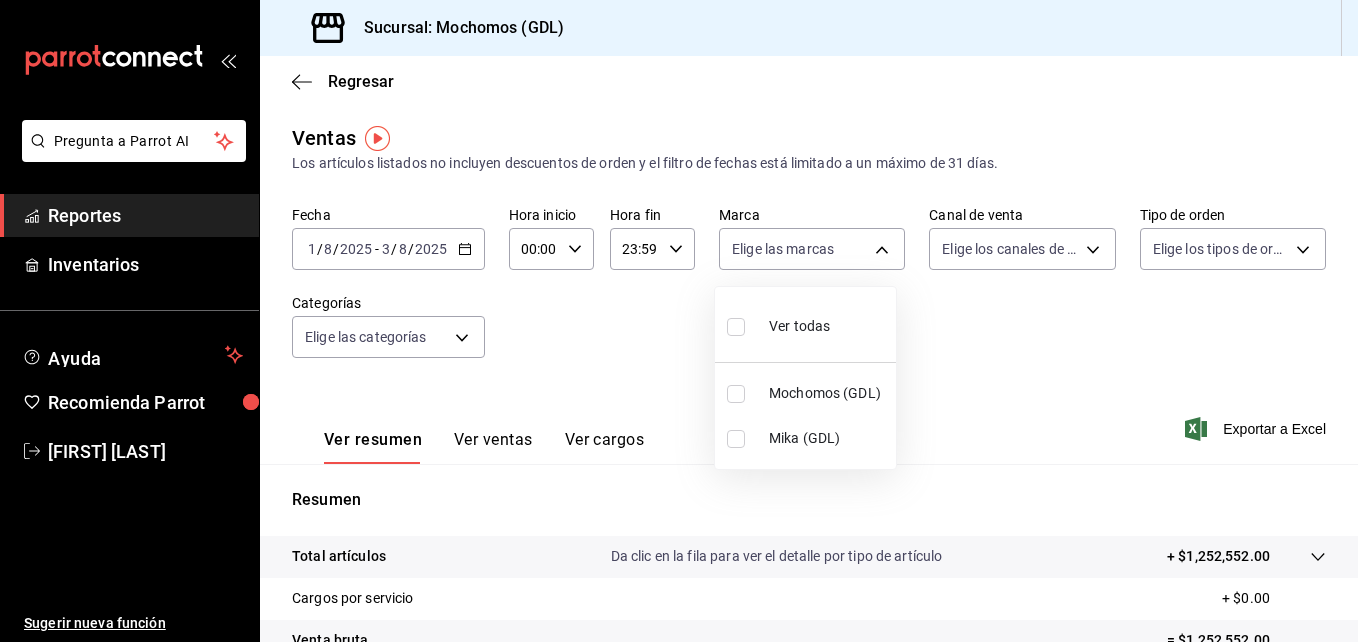 click at bounding box center [736, 394] 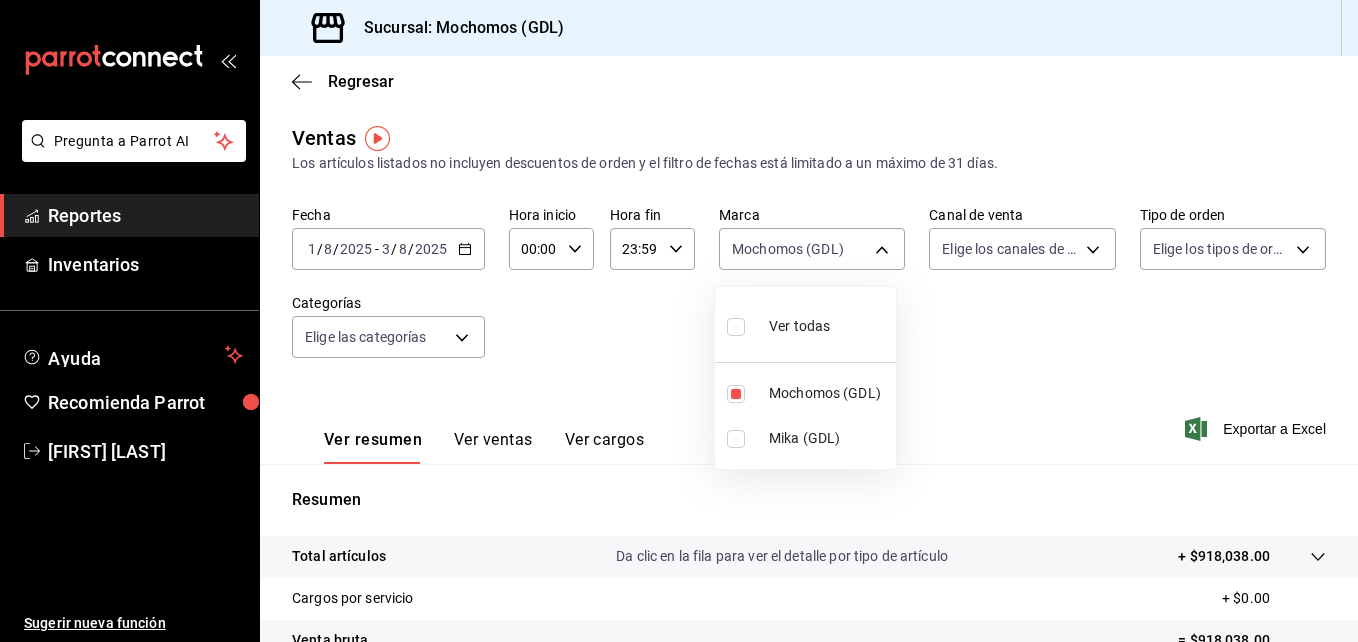 click at bounding box center [679, 321] 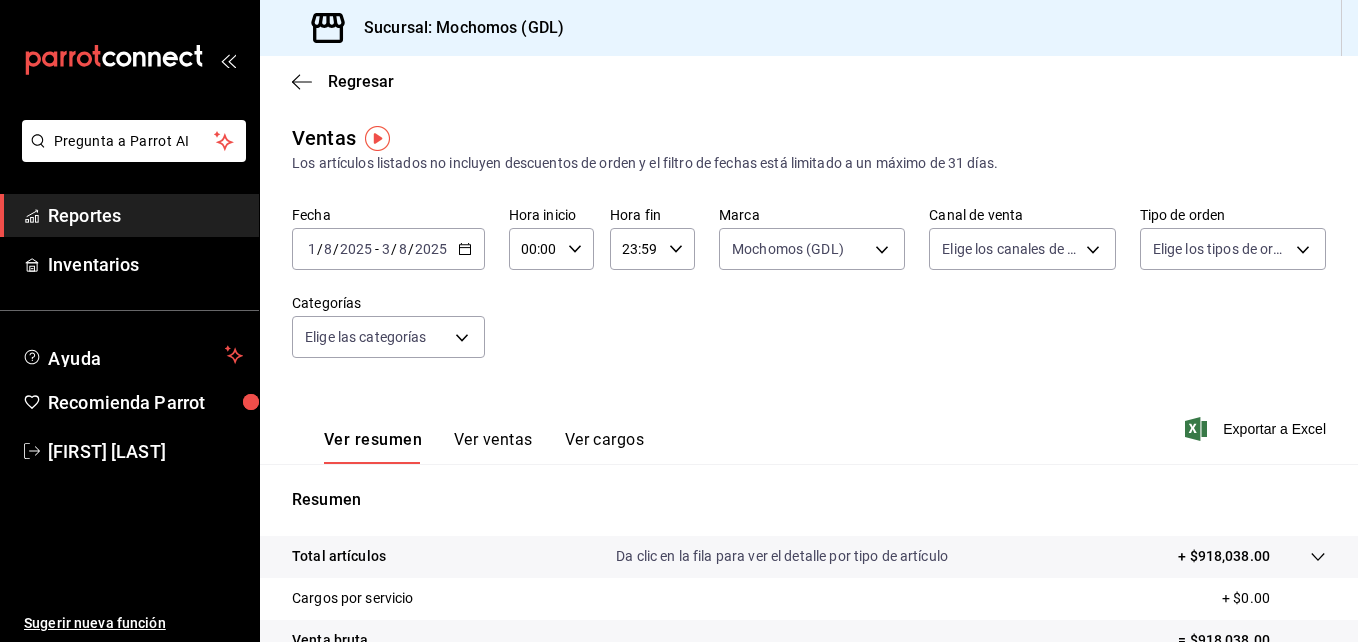 click 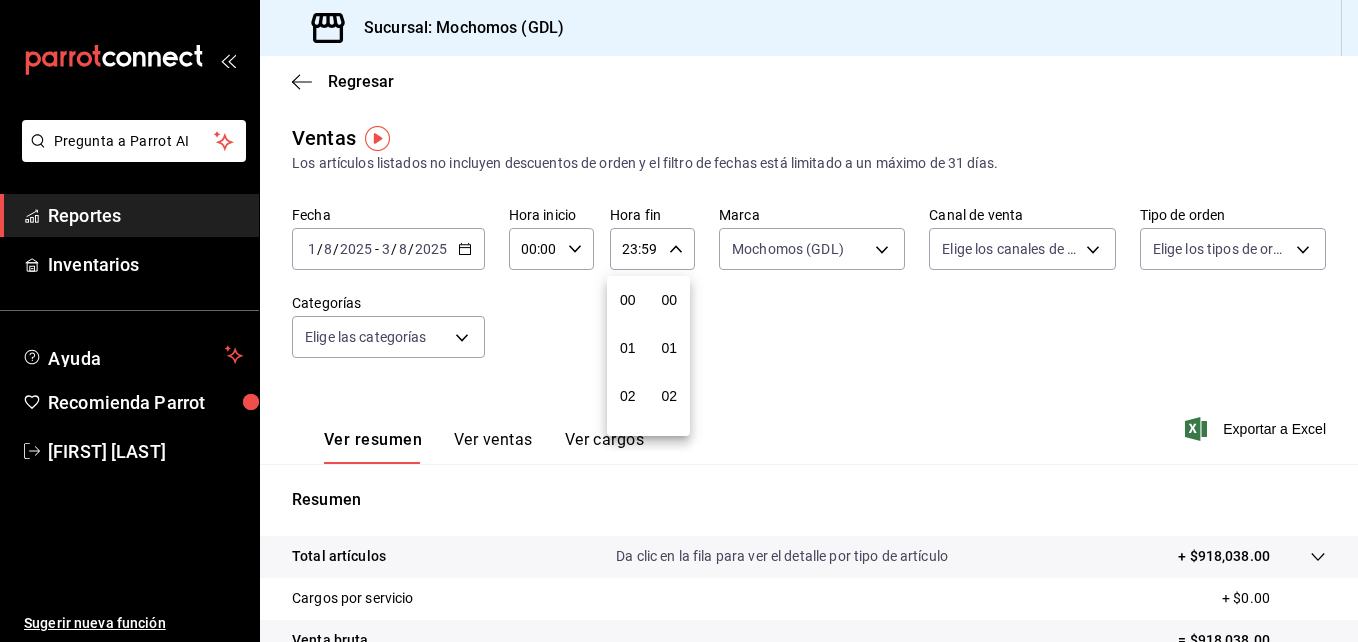 scroll, scrollTop: 992, scrollLeft: 0, axis: vertical 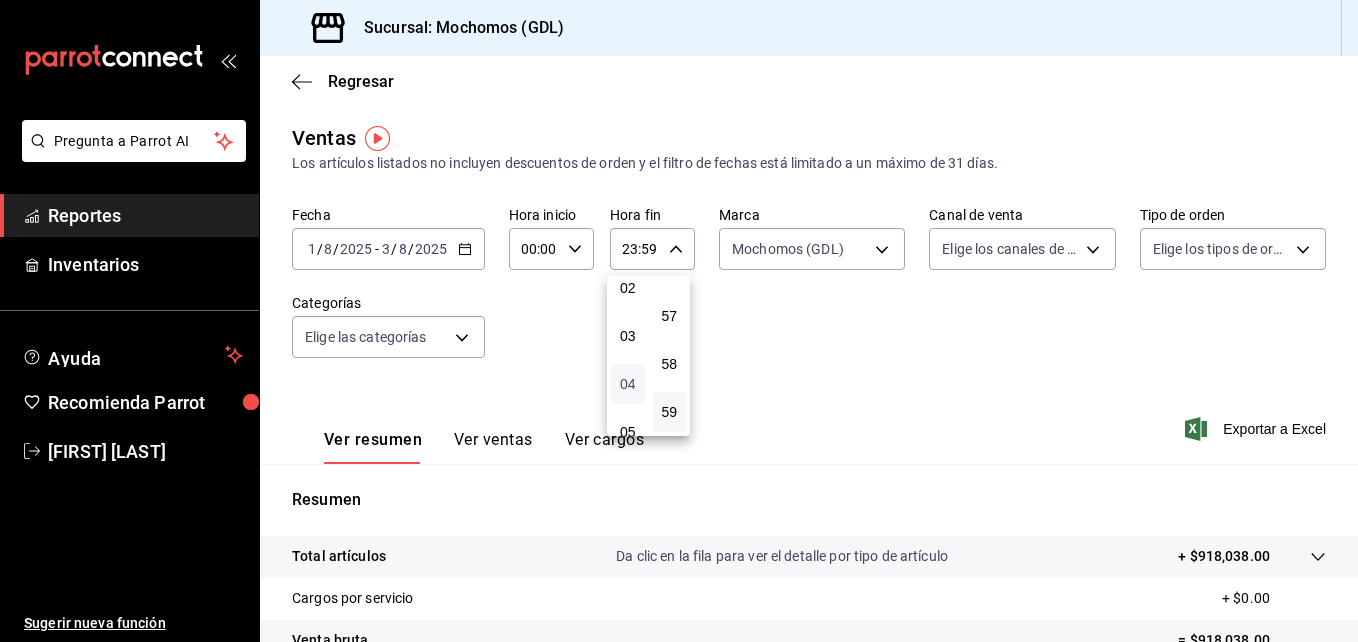 click on "04" at bounding box center (628, 384) 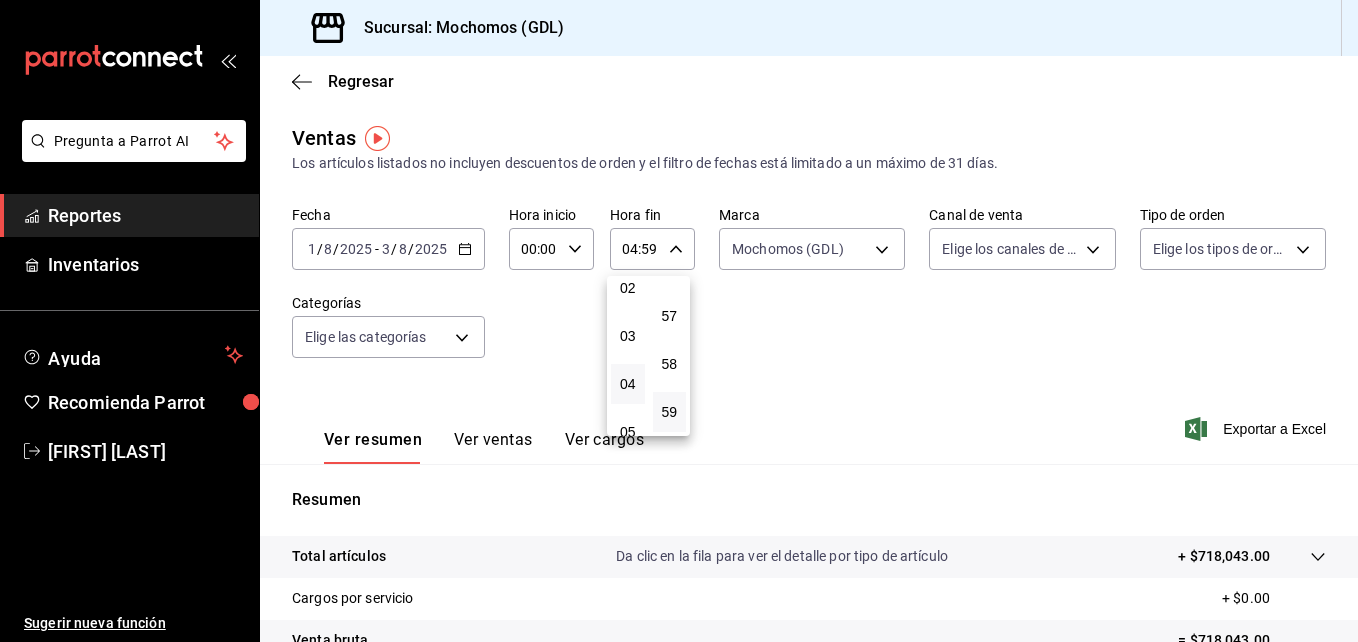 click at bounding box center [679, 321] 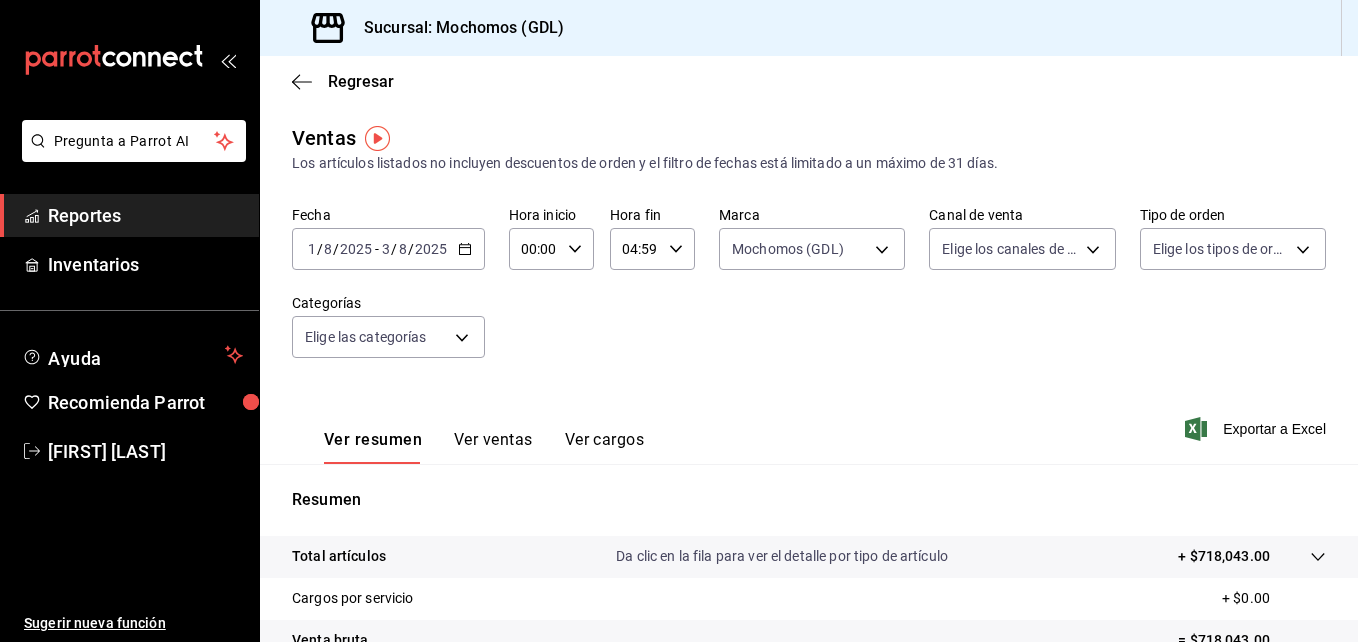 click on "00:00 Hora inicio" at bounding box center [551, 249] 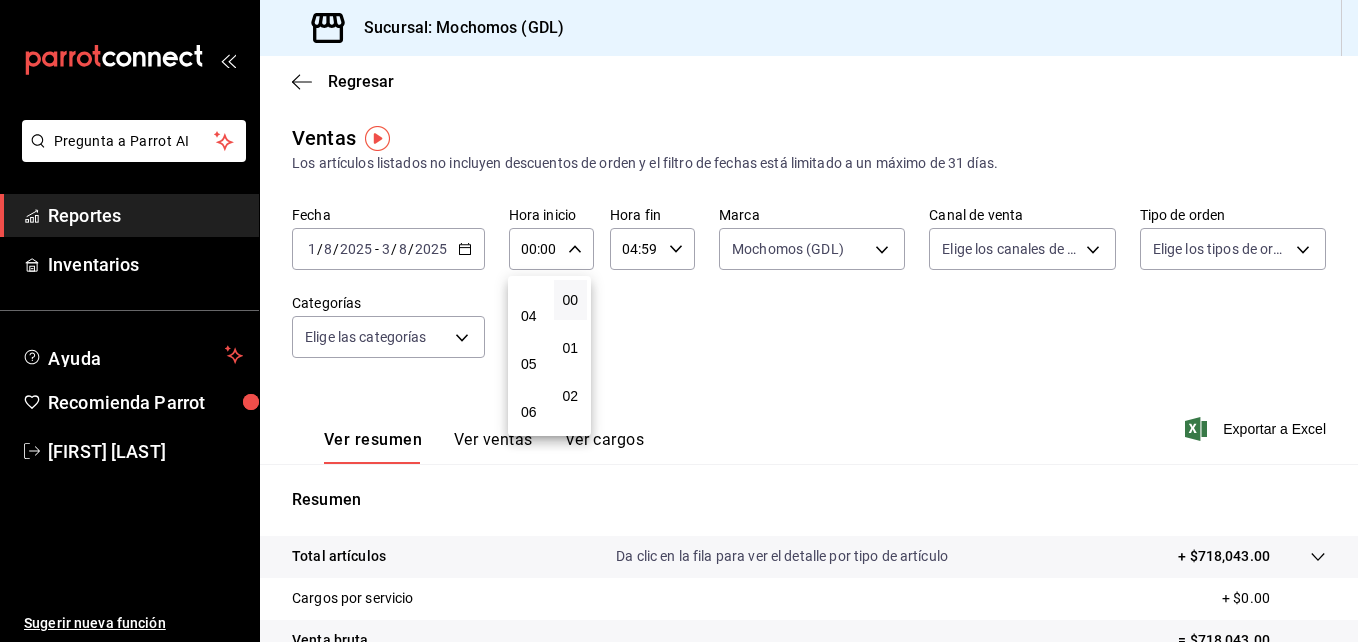 scroll, scrollTop: 177, scrollLeft: 0, axis: vertical 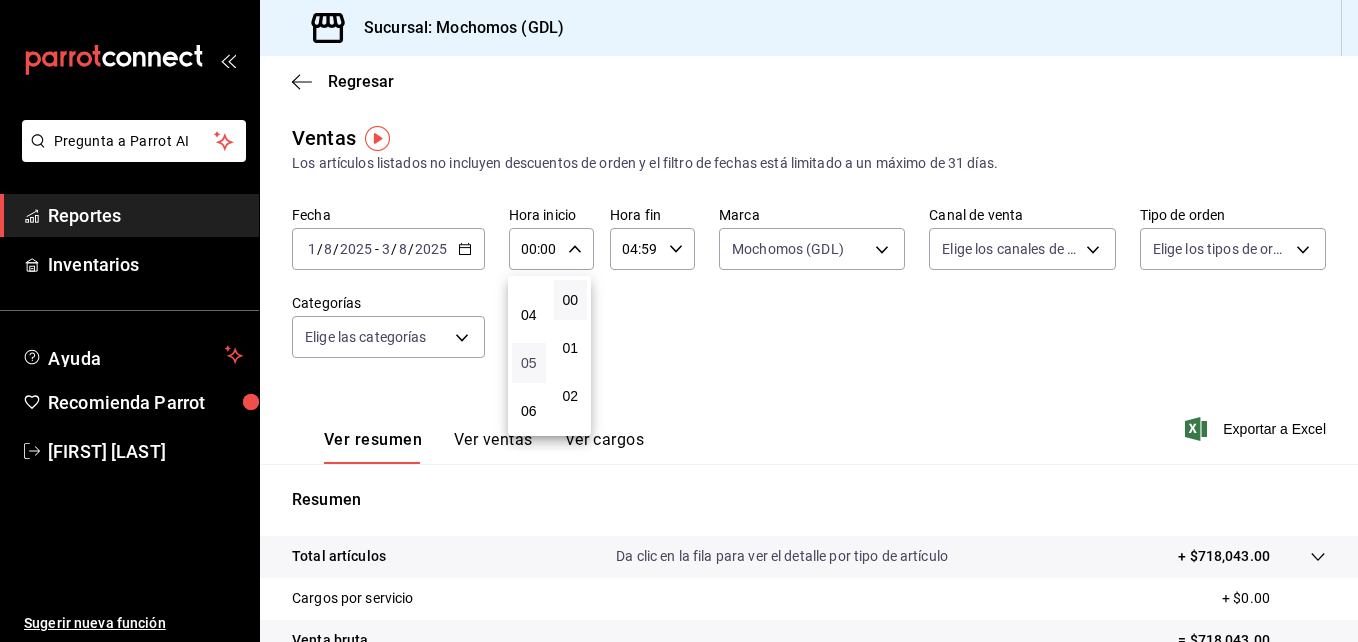click on "05" at bounding box center [529, 363] 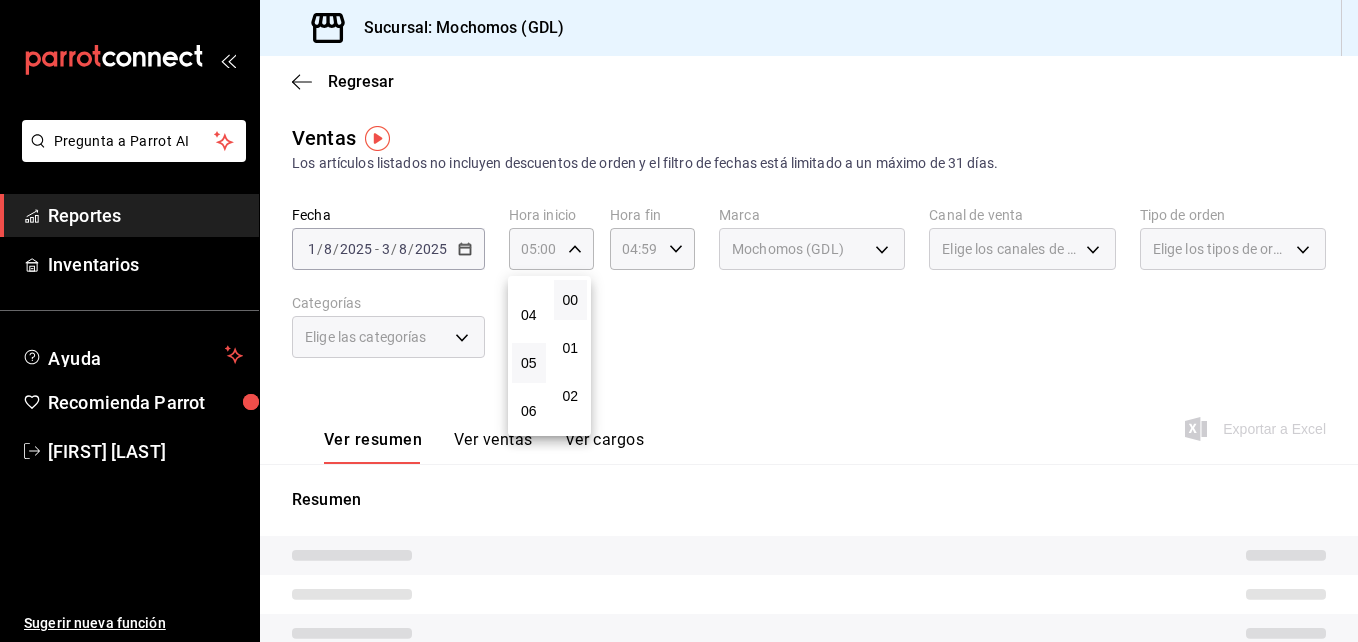 click at bounding box center (679, 321) 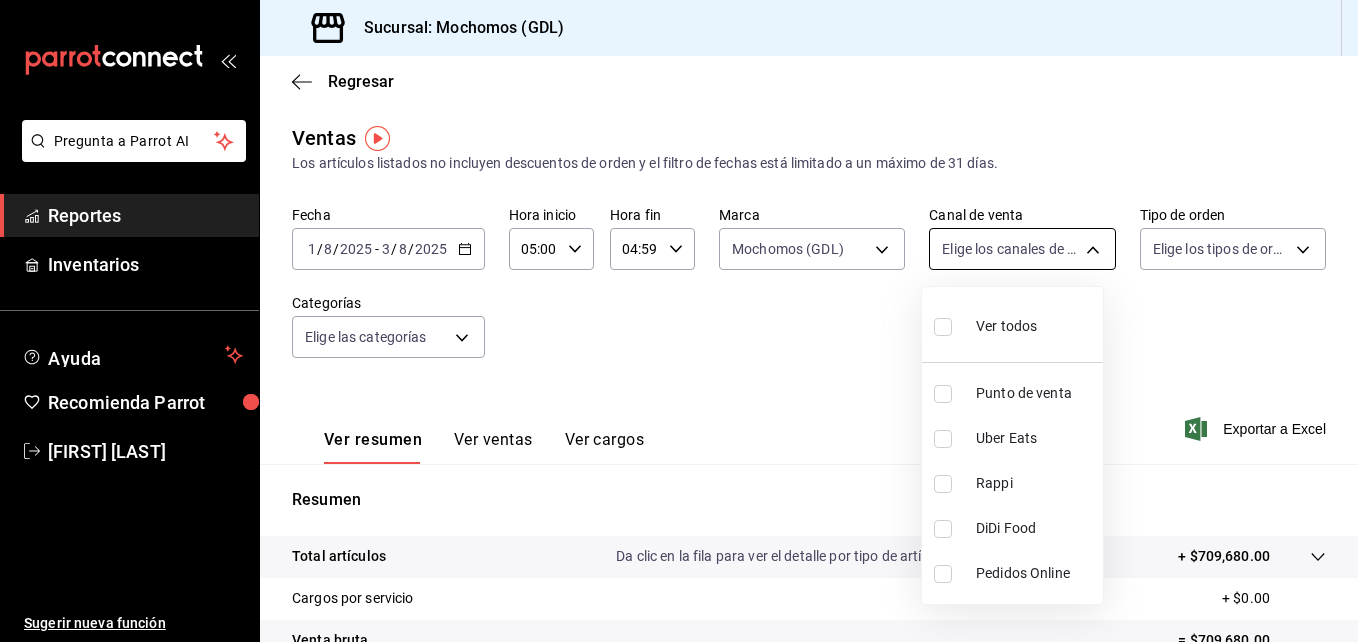 click on "Pregunta a Parrot AI Reportes   Inventarios   Ayuda Recomienda Parrot   [FIRST] [LAST]   Sugerir nueva función   Sucursal: Mochomos ([CITY]) Regresar Ventas Los artículos listados no incluyen descuentos de orden y el filtro de fechas está limitado a un máximo de 31 días. Fecha [DATE] [DATE] - [DATE] [DATE] Hora inicio [TIME] Hora inicio Hora fin [TIME] Hora fin Marca Mochomos ([CITY]) [UUID] Canal de venta Elige los canales de venta Tipo de orden Elige los tipos de orden Categorías Elige las categorías Ver resumen Ver ventas Ver cargos Exportar a Excel Resumen Total artículos Da clic en la fila para ver el detalle por tipo de artículo + $[PRICE] Cargos por servicio + $[PRICE] Venta bruta = $[PRICE] Descuentos totales - $[PRICE] Certificados de regalo - $[PRICE] Venta total = $[PRICE] Impuestos - $[PRICE] Venta neta = $[PRICE] Pregunta a Parrot AI Reportes   Inventarios   Ayuda Recomienda Parrot   [FIRST] [LAST]   Sugerir nueva función   Ir a video" at bounding box center [679, 321] 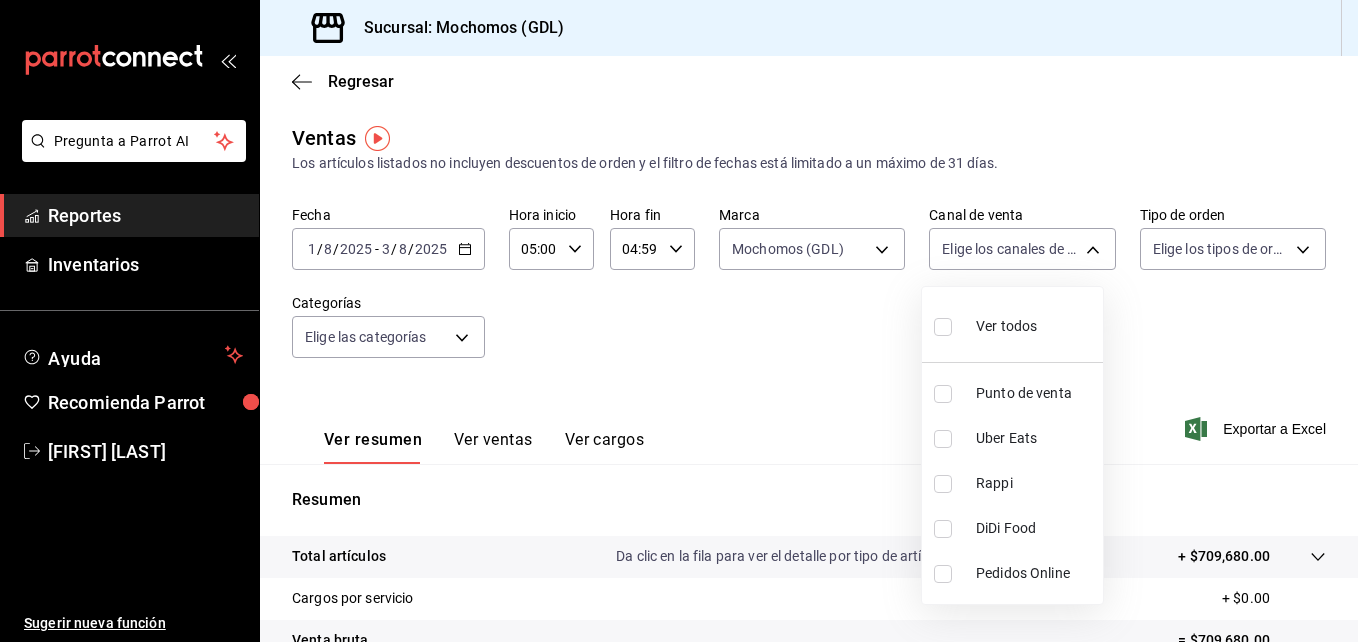 click at bounding box center [943, 327] 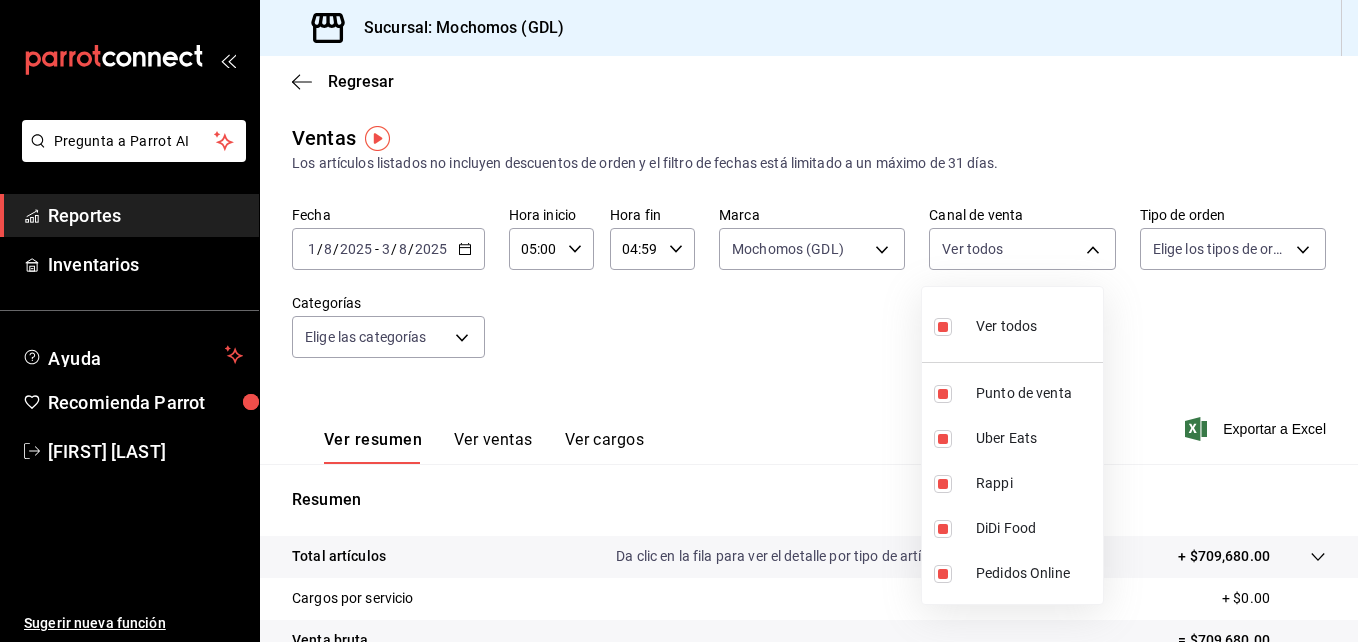 click at bounding box center (679, 321) 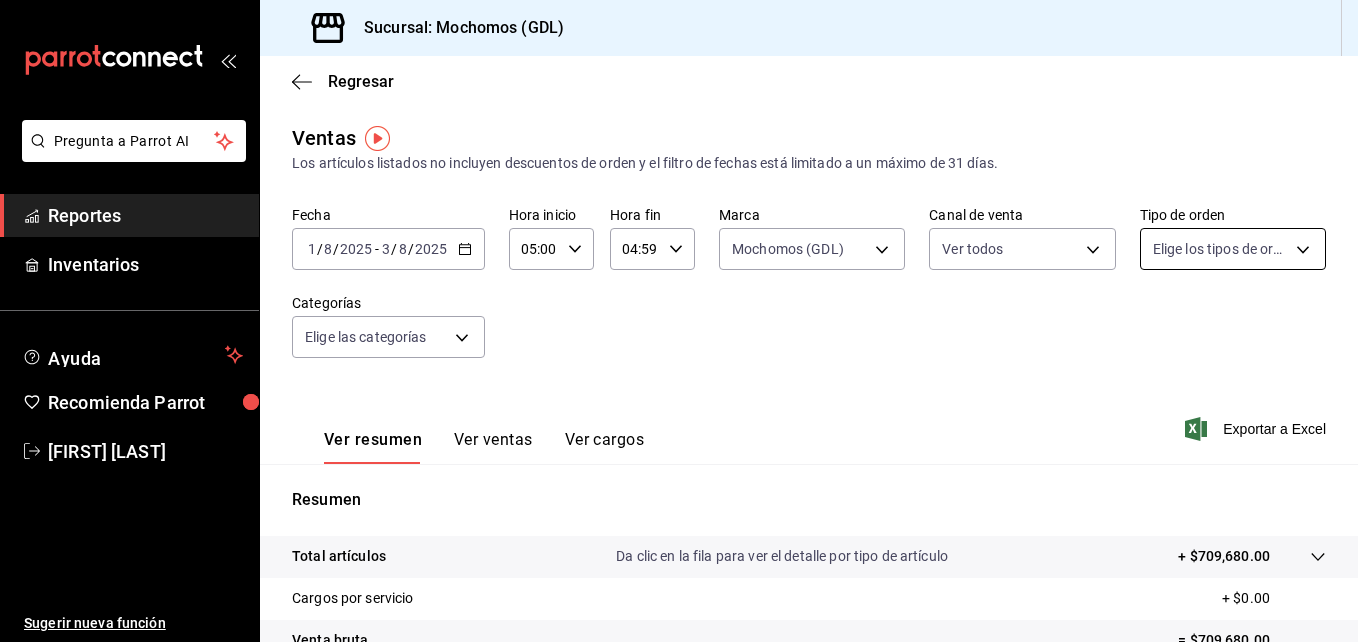 click on "Pregunta a Parrot AI Reportes   Inventarios   Ayuda Recomienda Parrot   [FIRST] [LAST]   Sugerir nueva función   Sucursal: Mochomos ([CITY]) Regresar Ventas Los artículos listados no incluyen descuentos de orden y el filtro de fechas está limitado a un máximo de 31 días. Fecha [DATE] [DATE] - [DATE] [DATE] Hora inicio [TIME] Hora inicio Hora fin [TIME] Hora fin Marca Mochomos ([CITY]) [UUID] Canal de venta Ver todos PARROT,UBER_EATS,RAPPI,DIDI_FOOD,ONLINE Tipo de orden Elige los tipos de orden Categorías Elige las categorías Ver resumen Ver ventas Ver cargos Exportar a Excel Resumen Total artículos Da clic en la fila para ver el detalle por tipo de artículo + $[PRICE] Cargos por servicio + $[PRICE] Venta bruta = $[PRICE] Descuentos totales - $[PRICE] Certificados de regalo - $[PRICE] Venta total = $[PRICE] Impuestos - $[PRICE] Venta neta = $[PRICE] Pregunta a Parrot AI Reportes   Inventarios   Ayuda Recomienda Parrot   [FIRST] [LAST]     Ir a video" at bounding box center (679, 321) 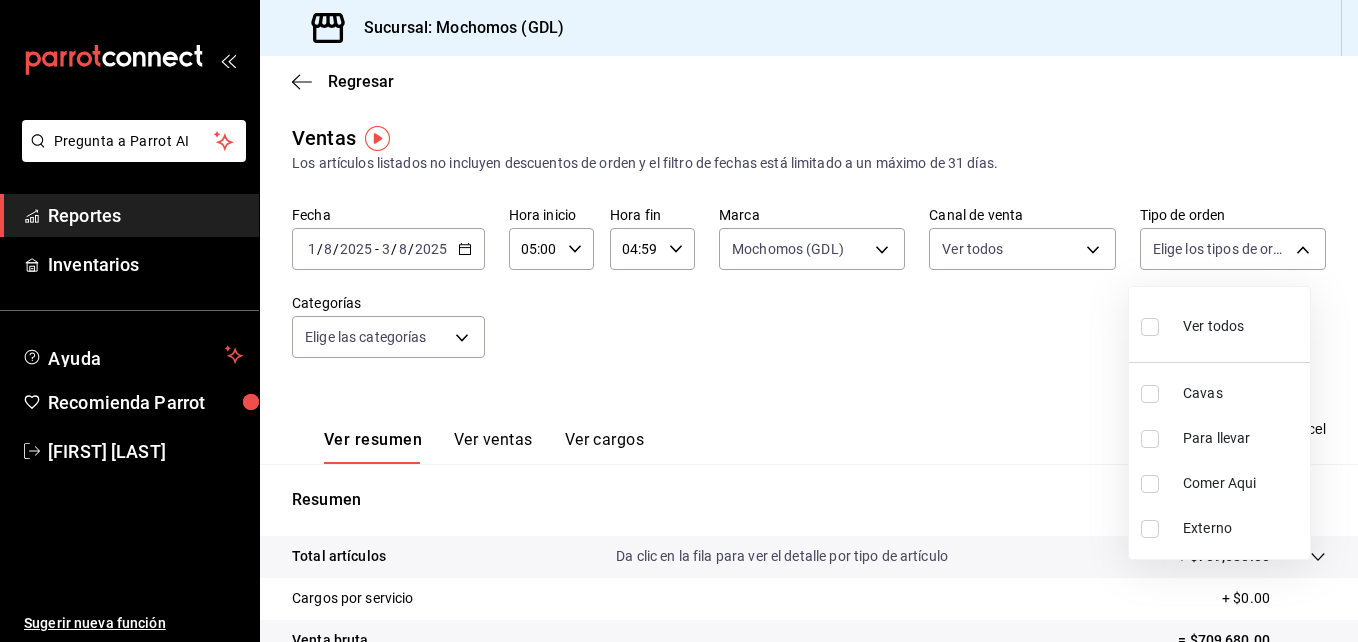 click on "Ver todos" at bounding box center [1213, 326] 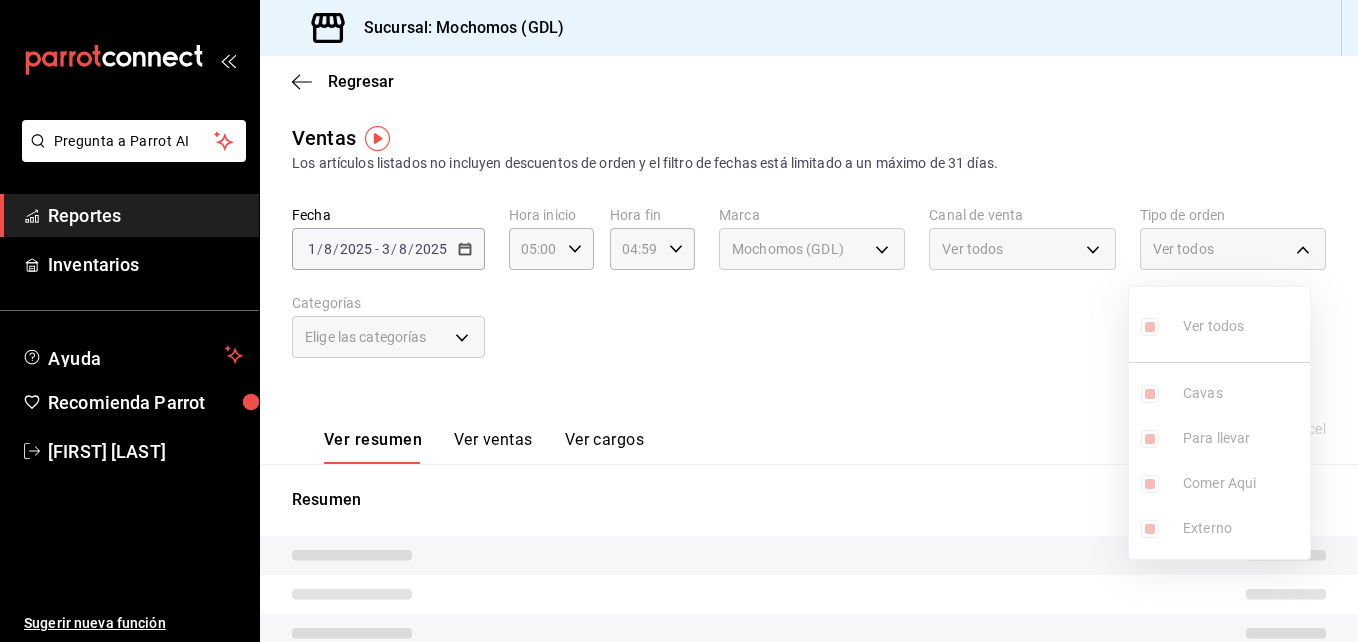 click at bounding box center [679, 321] 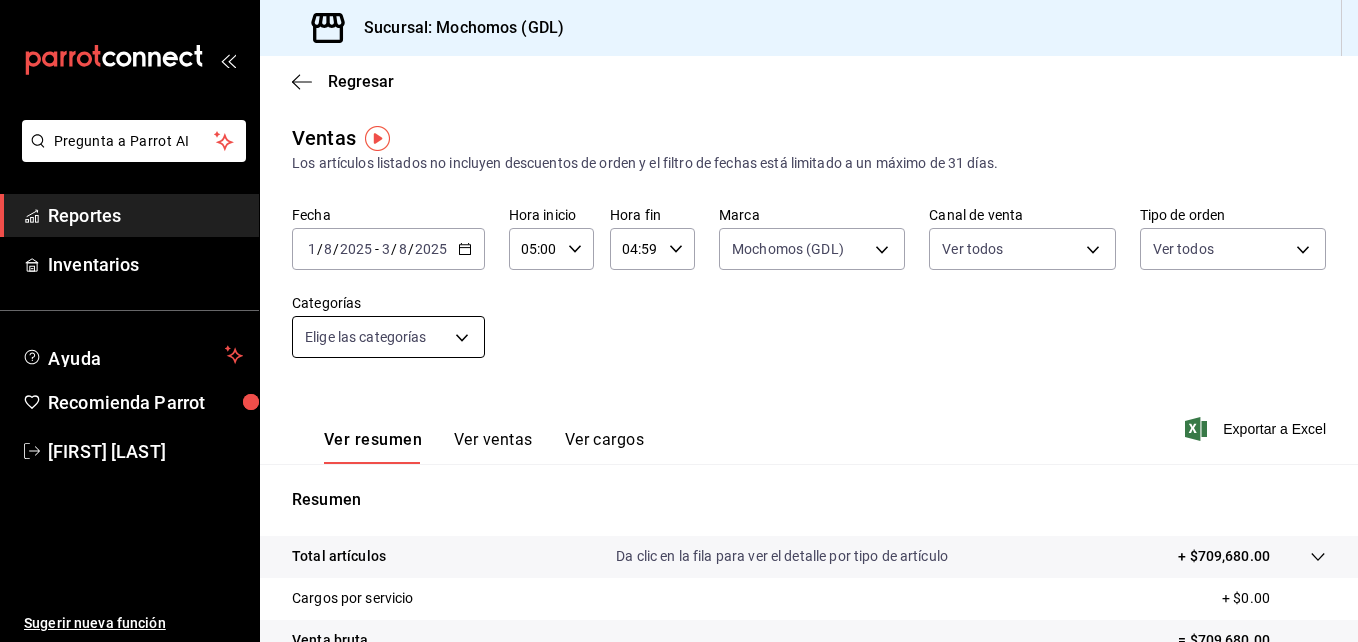 click on "Pregunta a Parrot AI Reportes   Inventarios   Ayuda Recomienda Parrot   [FIRST] [LAST]   Sugerir nueva función   Sucursal: Mochomos ([CITY]) Regresar Ventas Los artículos listados no incluyen descuentos de orden y el filtro de fechas está limitado a un máximo de 31 días. Fecha [DATE] [DATE] - [DATE] [DATE] Hora inicio [TIME] Hora inicio Hora fin [TIME] Hora fin Marca Mochomos ([CITY]) [UUID] Canal de venta Ver todos PARROT,UBER_EATS,RAPPI,DIDI_FOOD,ONLINE Tipo de orden Ver todos [UUID],[UUID],[UUID],[EXTERNAL] Categorías Elige las categorías Ver resumen Ver ventas Ver cargos Exportar a Excel Resumen Total artículos Da clic en la fila para ver el detalle por tipo de artículo + $[PRICE] Cargos por servicio + $[PRICE] Venta bruta = $[PRICE] Descuentos totales - $[PRICE] Certificados de regalo - $[PRICE] Venta total = $[PRICE] Impuestos - $[PRICE] Venta neta Reportes" at bounding box center (679, 321) 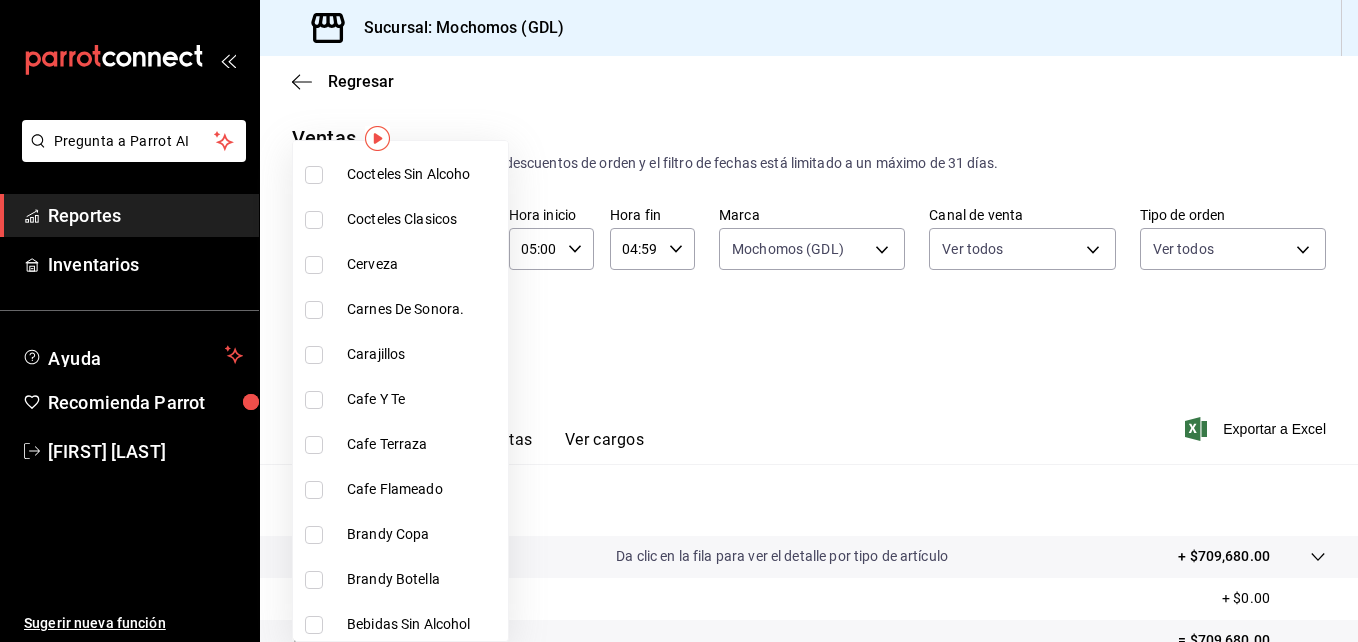 scroll, scrollTop: 4925, scrollLeft: 0, axis: vertical 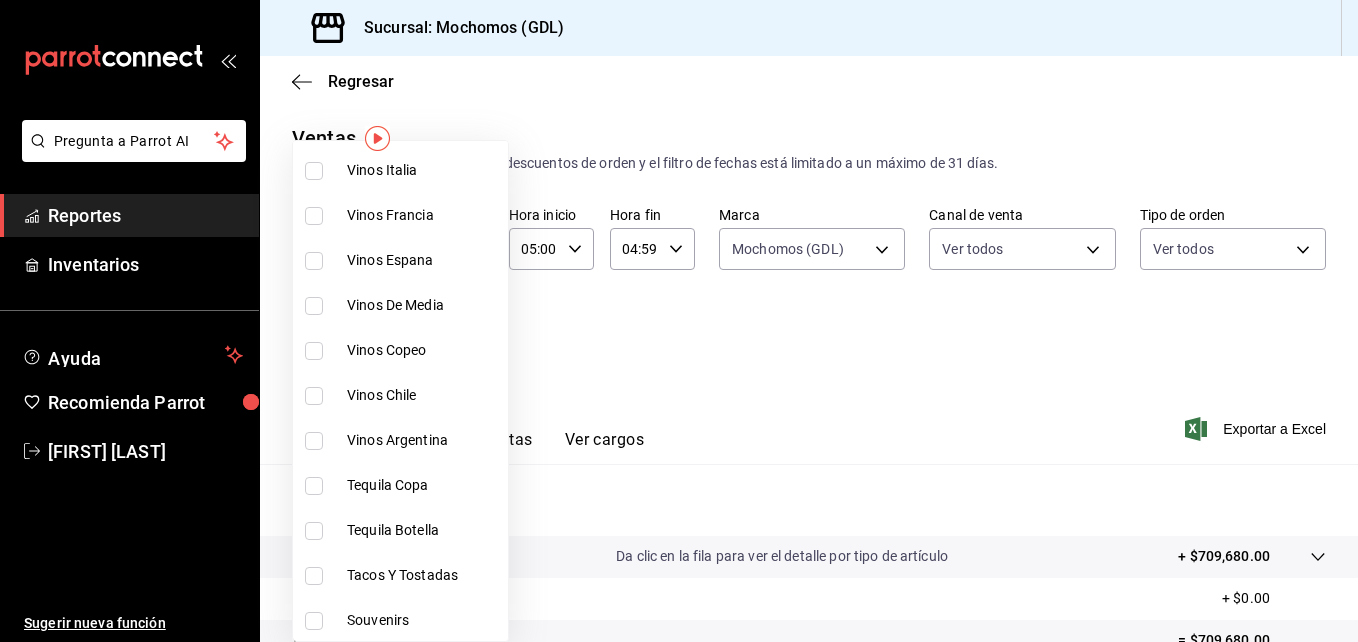 click at bounding box center (314, 396) 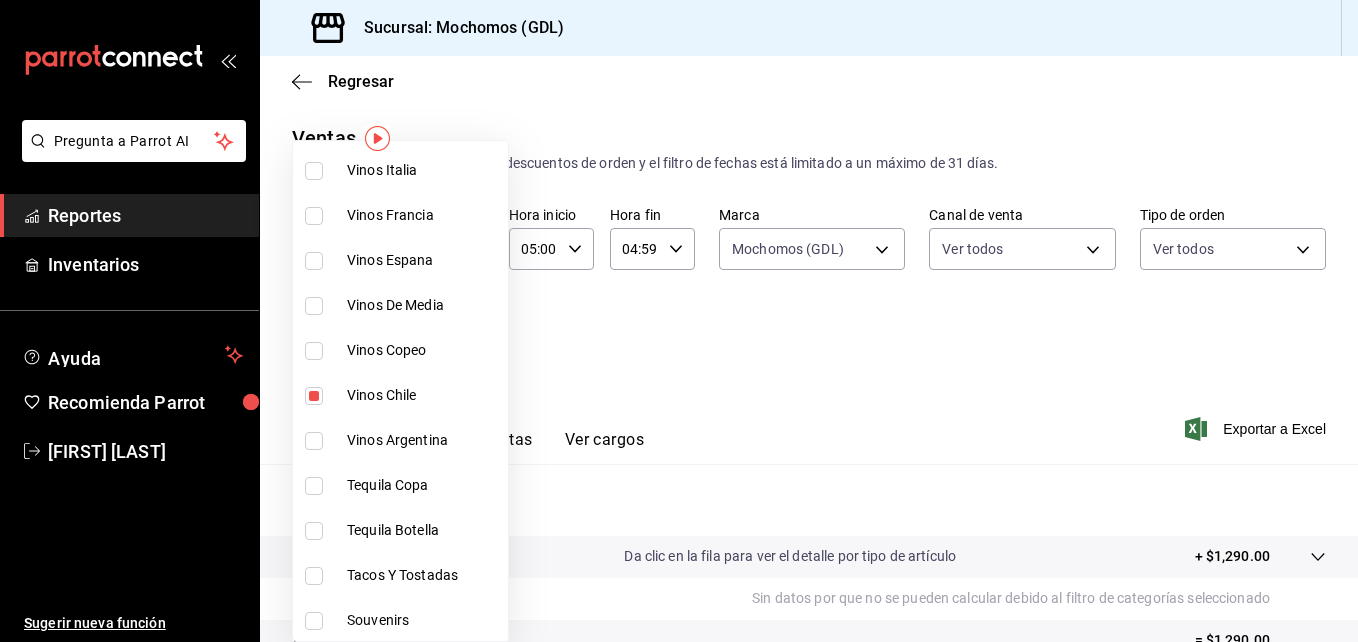 click at bounding box center [314, 441] 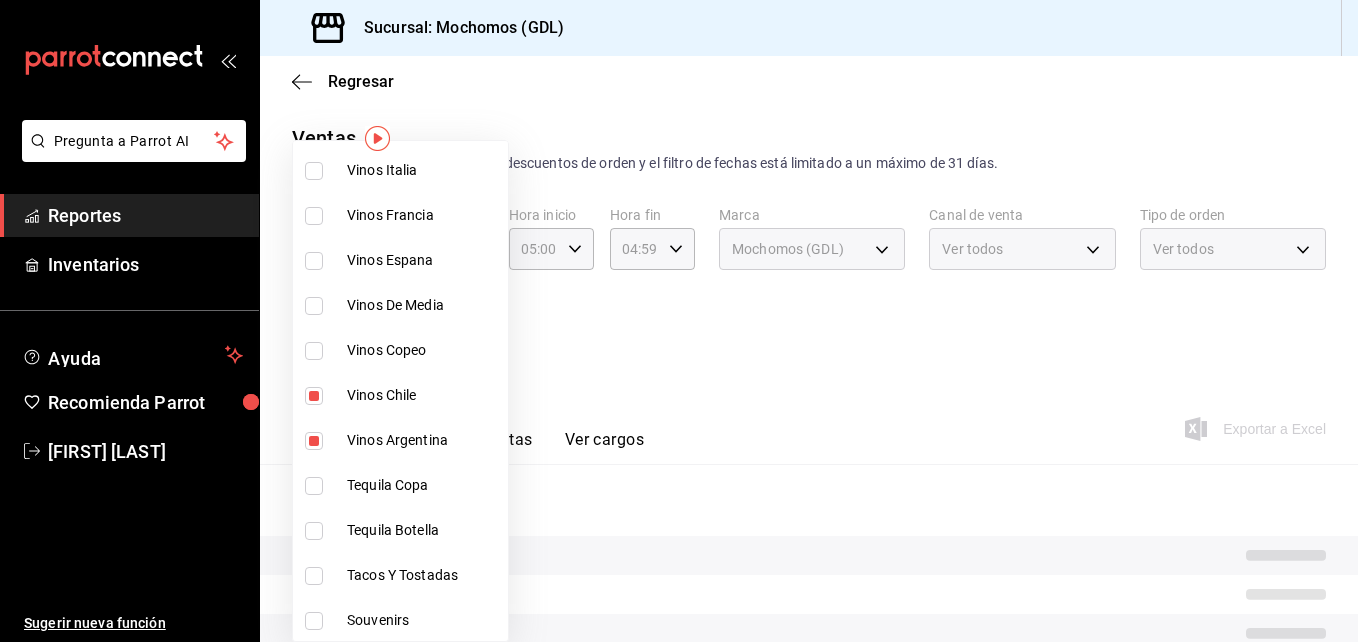 click at bounding box center (314, 306) 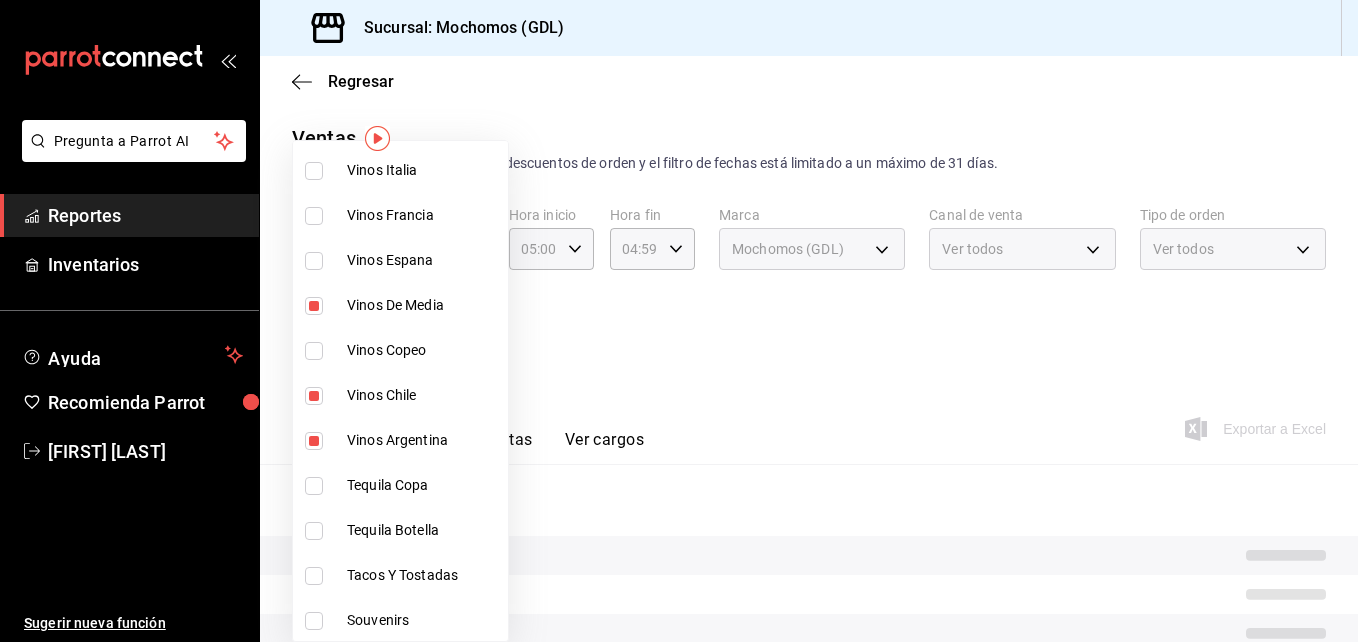 click at bounding box center [314, 261] 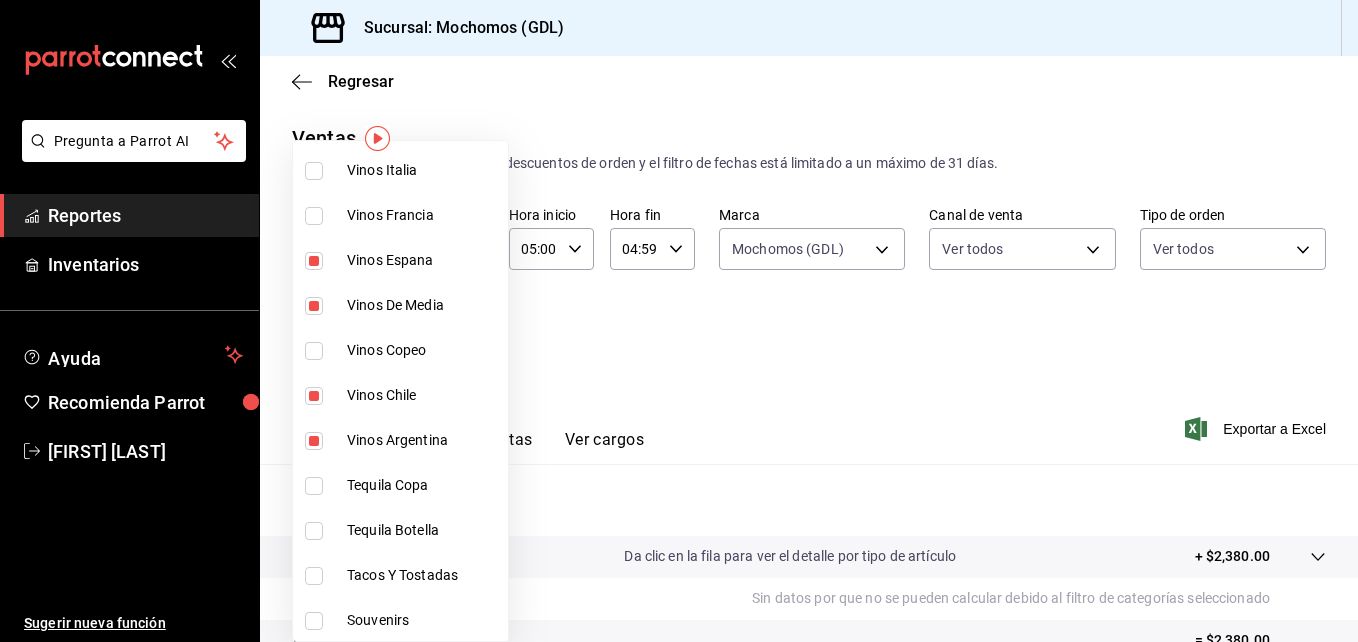 click at bounding box center [314, 216] 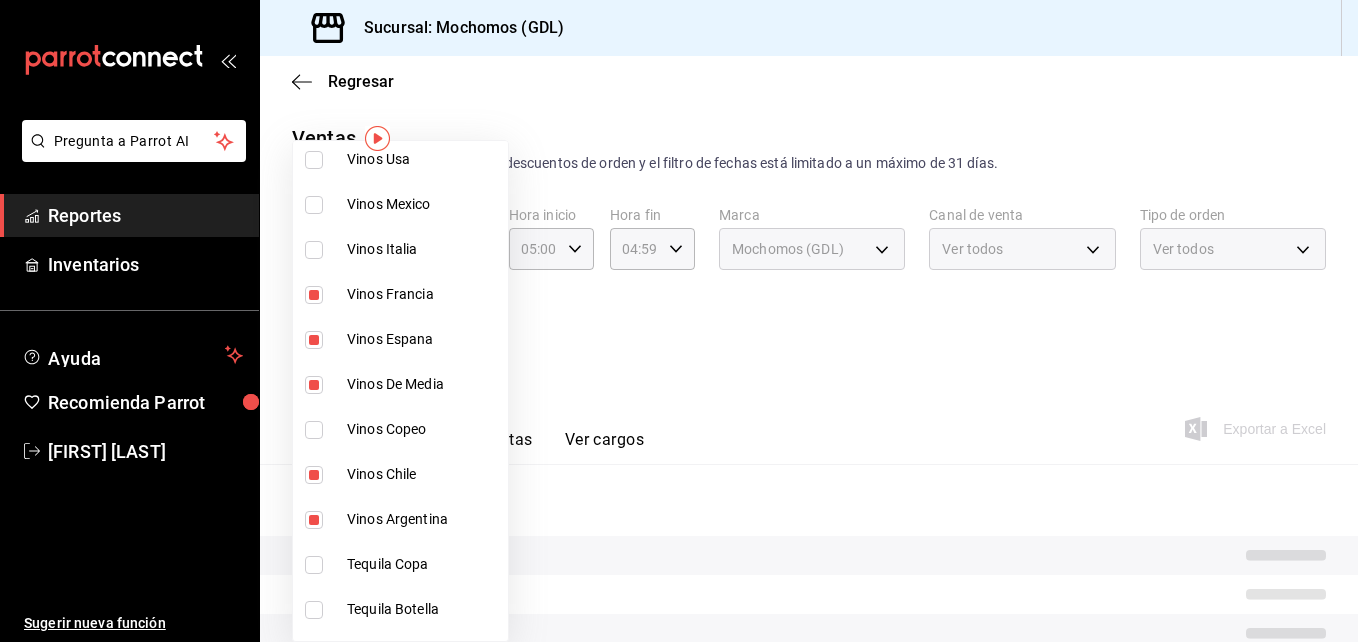 scroll, scrollTop: 2997, scrollLeft: 0, axis: vertical 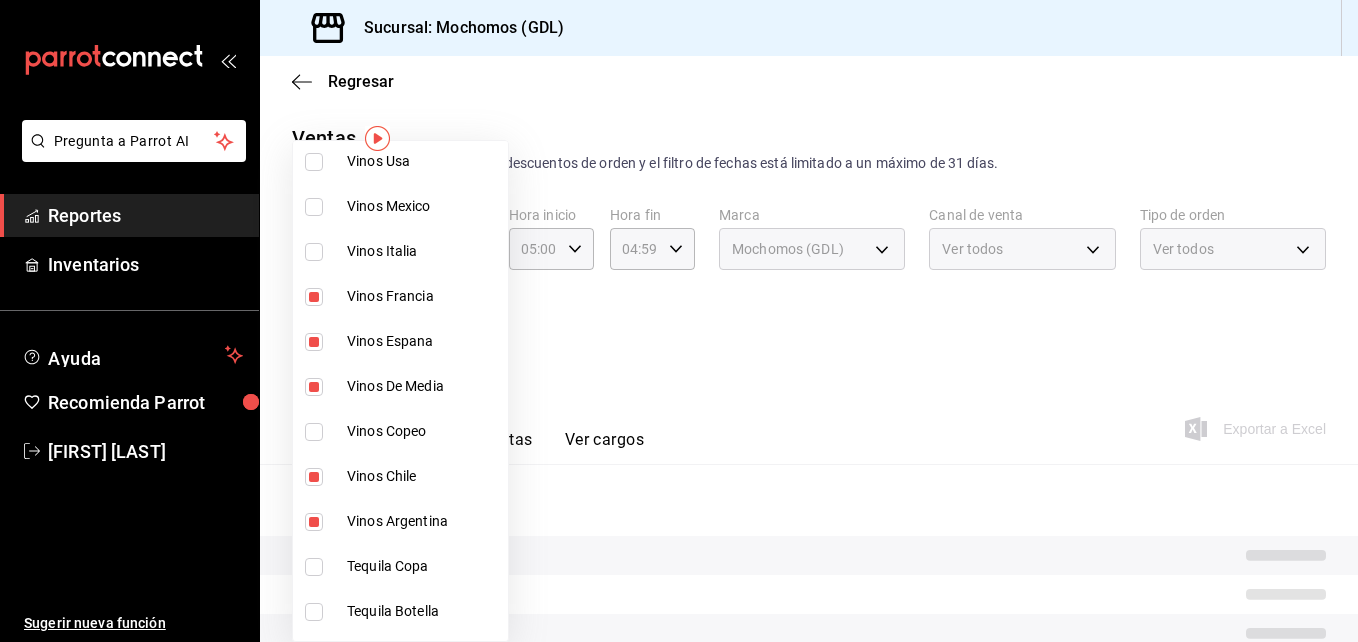 click at bounding box center [314, 252] 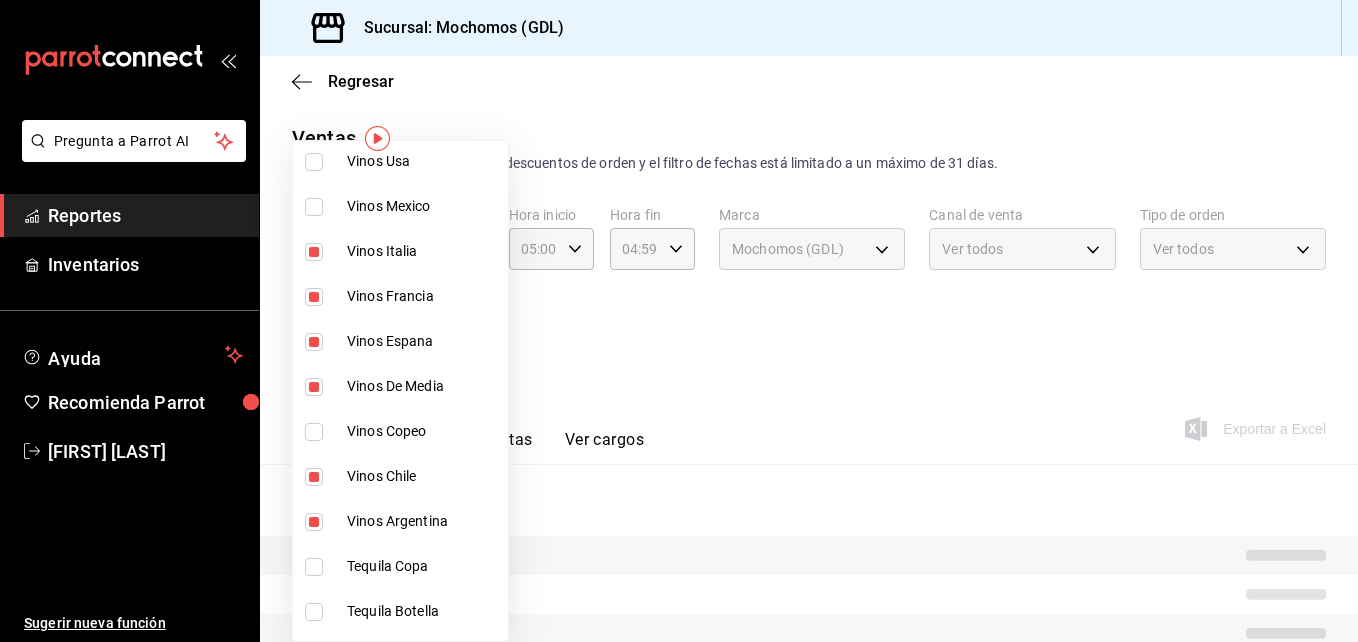 click at bounding box center (314, 207) 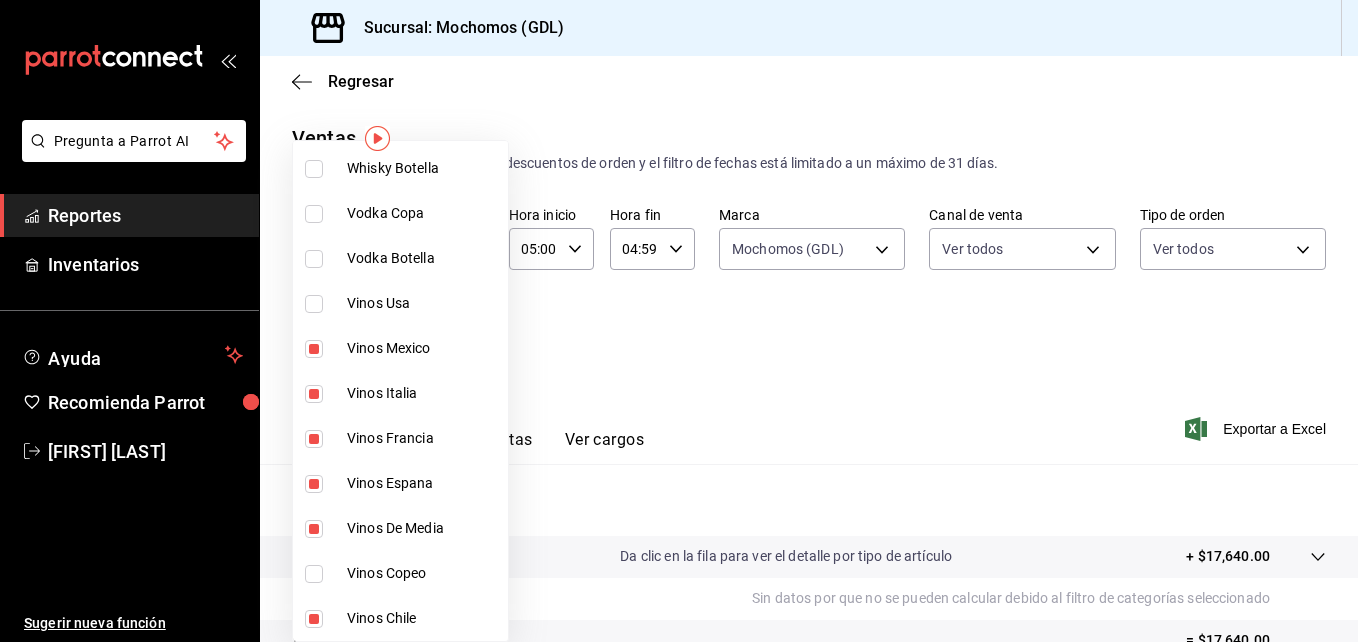 scroll, scrollTop: 2853, scrollLeft: 0, axis: vertical 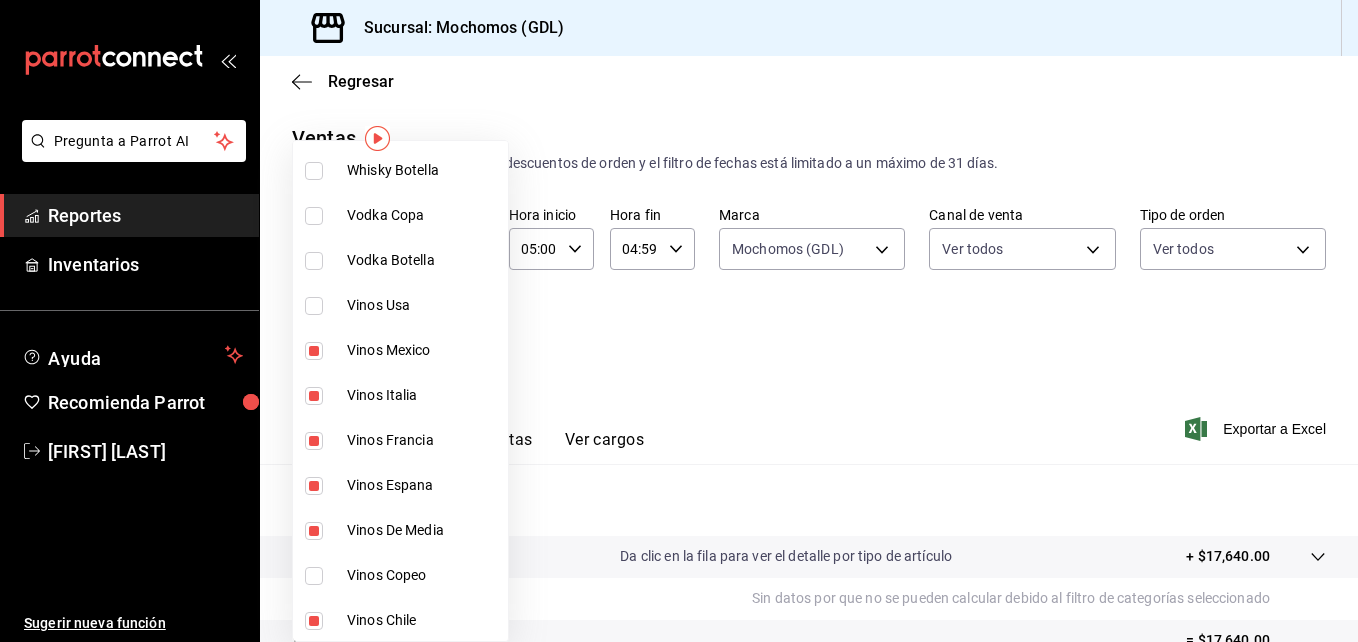 click at bounding box center (314, 306) 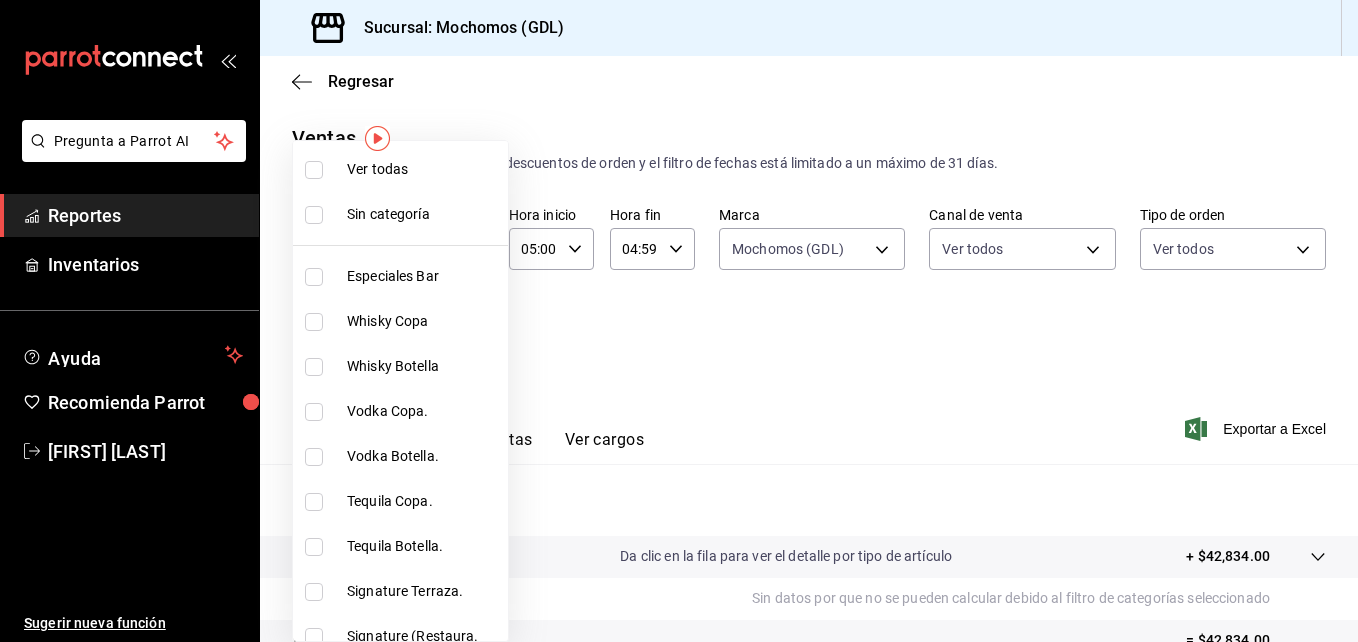 scroll, scrollTop: 0, scrollLeft: 0, axis: both 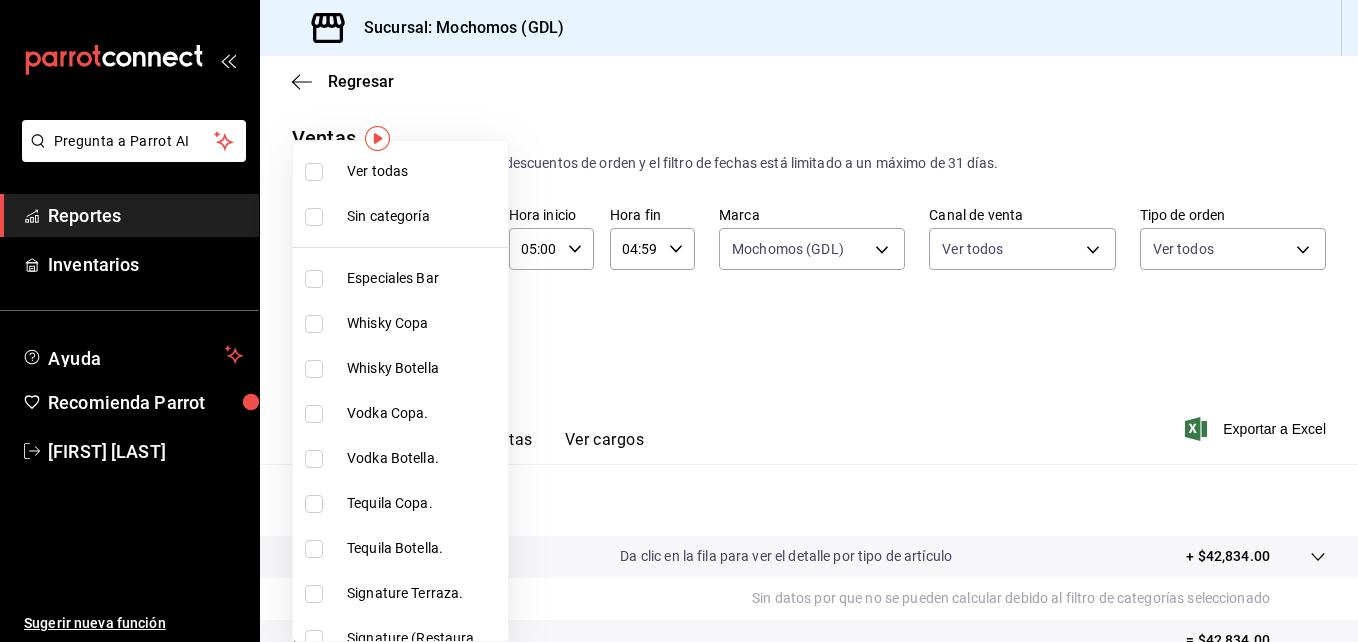 click at bounding box center (679, 321) 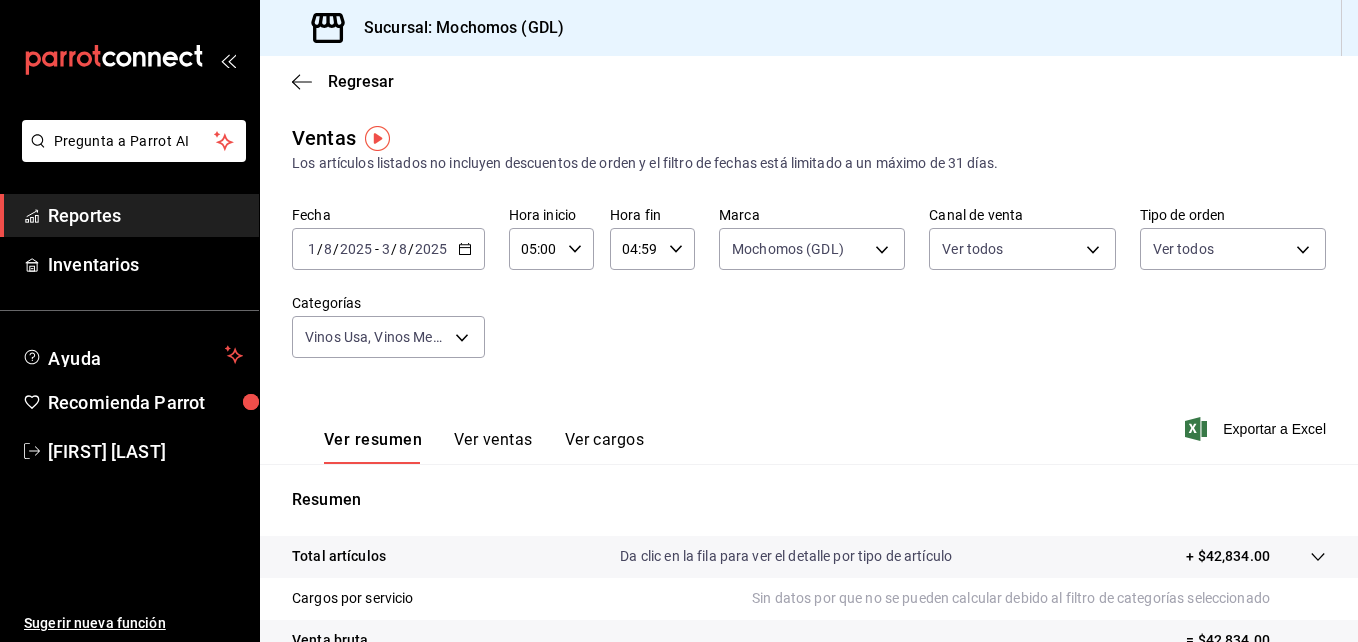 click on "Ver ventas" at bounding box center [493, 447] 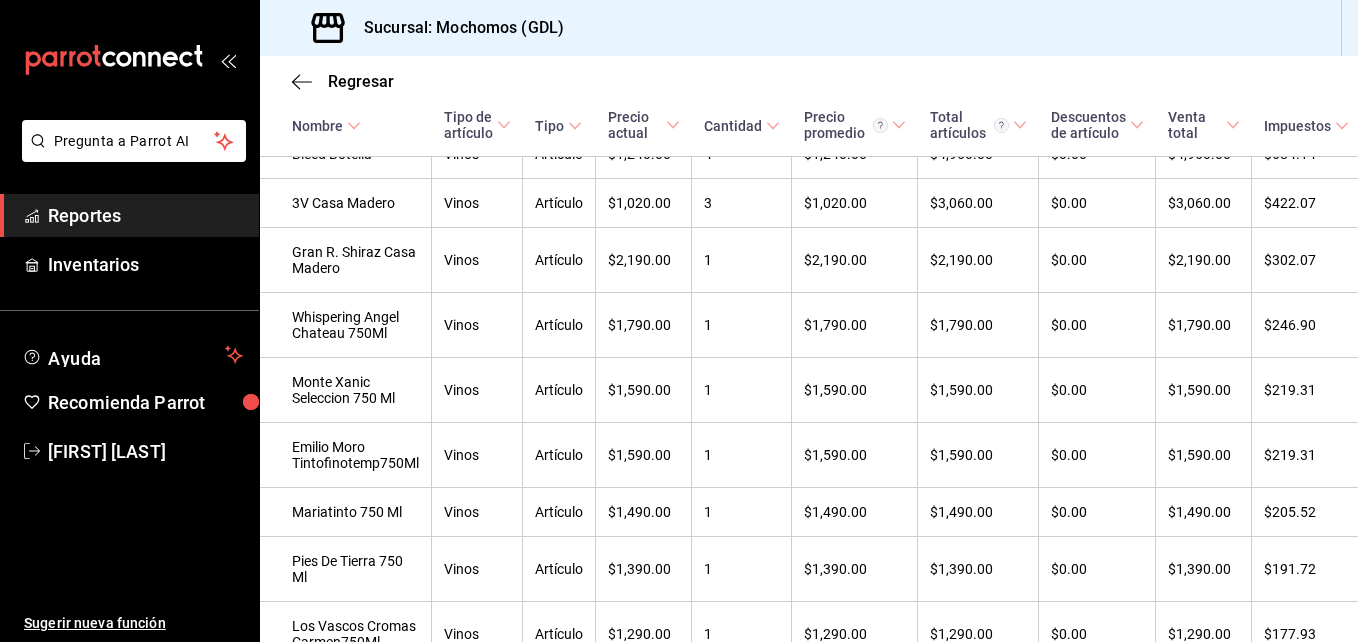 scroll, scrollTop: 720, scrollLeft: 0, axis: vertical 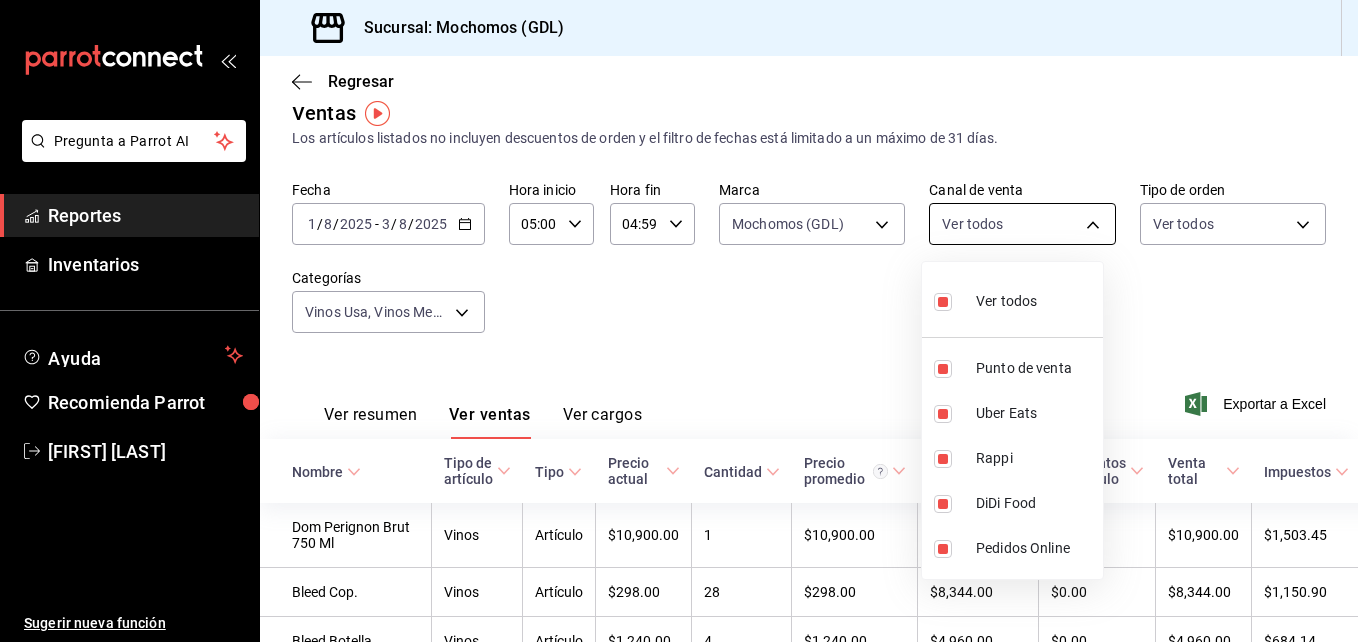 click on "Pregunta a Parrot AI Reportes   Inventarios   Ayuda Recomienda Parrot   [FIRST] [LAST]   Sugerir nueva función   Sucursal: Mochomos ([CITY]) Regresar Ventas Los artículos listados no incluyen descuentos de orden y el filtro de fechas está limitado a un máximo de 31 días. Fecha [DATE] [DATE] - [DATE] [DATE] Hora inicio [TIME] Hora inicio Hora fin [TIME] Hora fin Marca Mochomos ([CITY]) [UUID] Canal de venta Ver todos PARROT,UBER_EATS,RAPPI,DIDI_FOOD,ONLINE Tipo de orden Ver todos [UUID],[UUID],[UUID],[EXTERNAL] Categorías Vinos Usa, Vinos Mexico, Vinos Italia, Vinos Francia, Vinos Espana, Vinos De Media, Vinos Chile, Vinos Argentina Ver resumen Ver ventas Ver cargos Exportar a Excel Nombre Tipo de artículo Tipo Precio actual Cantidad Precio promedio   Total artículos   Descuentos de artículo Venta total Impuestos Venta neta Dom Perignon Brut 750 Ml Vinos Artículo $[PRICE]" at bounding box center (679, 321) 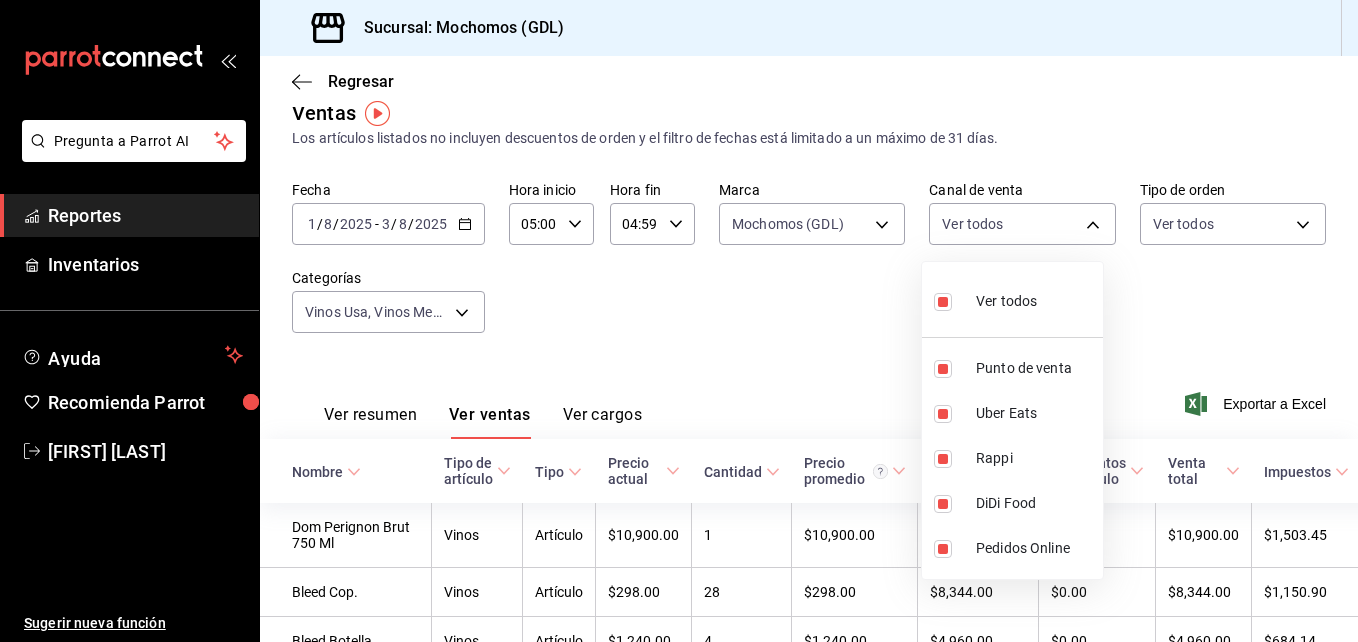 click at bounding box center (679, 321) 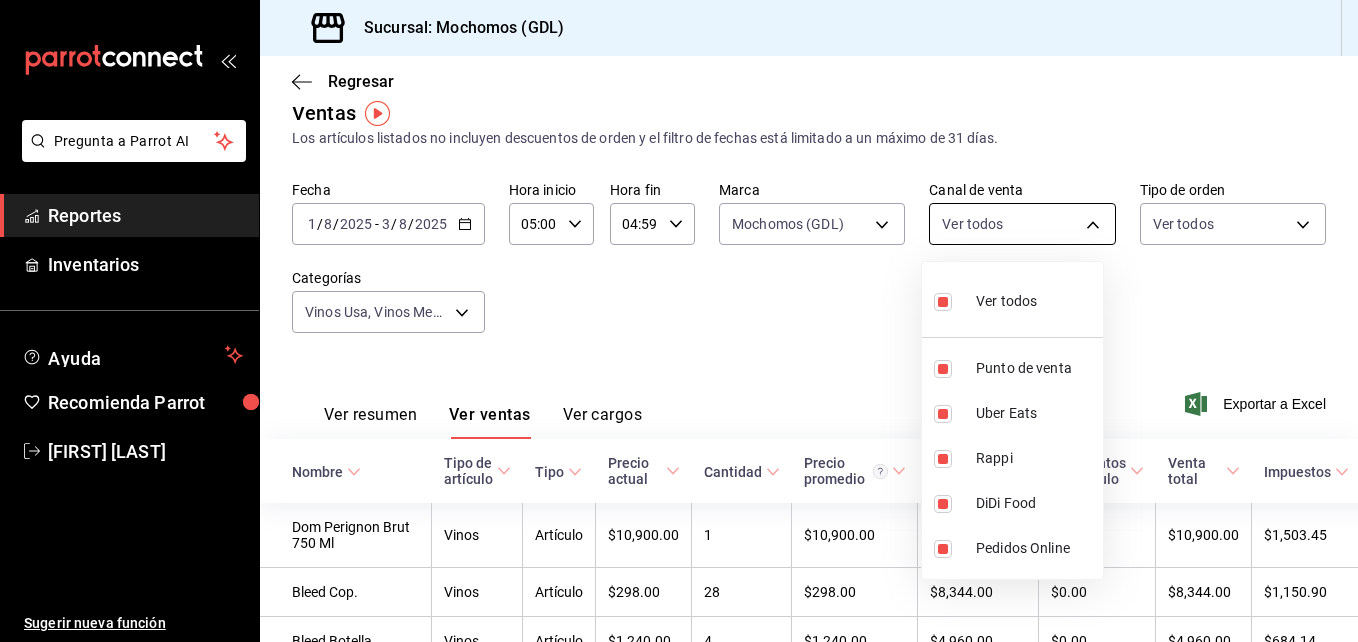 click on "Pregunta a Parrot AI Reportes   Inventarios   Ayuda Recomienda Parrot   [FIRST] [LAST]   Sugerir nueva función   Sucursal: Mochomos ([CITY]) Regresar Ventas Los artículos listados no incluyen descuentos de orden y el filtro de fechas está limitado a un máximo de 31 días. Fecha [DATE] [DATE] - [DATE] [DATE] Hora inicio [TIME] Hora inicio Hora fin [TIME] Hora fin Marca Mochomos ([CITY]) [UUID] Canal de venta Ver todos PARROT,UBER_EATS,RAPPI,DIDI_FOOD,ONLINE Tipo de orden Ver todos [UUID],[UUID],[UUID],[EXTERNAL] Categorías Vinos Usa, Vinos Mexico, Vinos Italia, Vinos Francia, Vinos Espana, Vinos De Media, Vinos Chile, Vinos Argentina Ver resumen Ver ventas Ver cargos Exportar a Excel Nombre Tipo de artículo Tipo Precio actual Cantidad Precio promedio   Total artículos   Descuentos de artículo Venta total Impuestos Venta neta Dom Perignon Brut 750 Ml Vinos Artículo $[PRICE]" at bounding box center (679, 321) 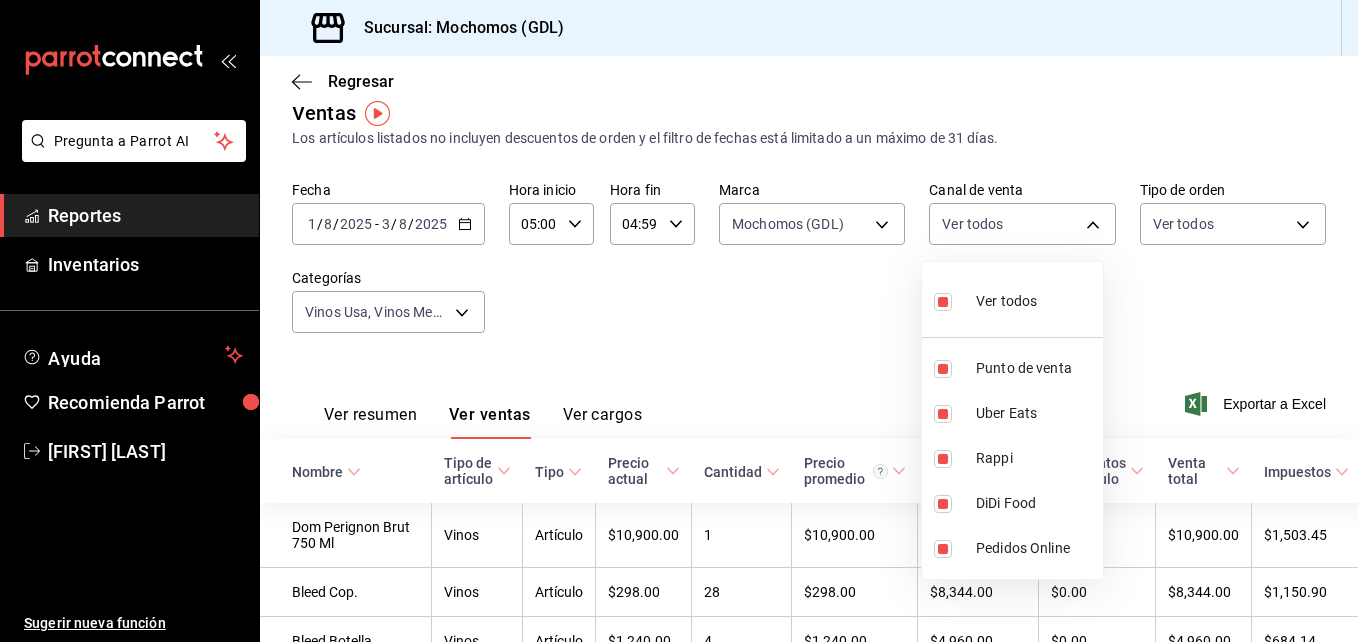 click at bounding box center (679, 321) 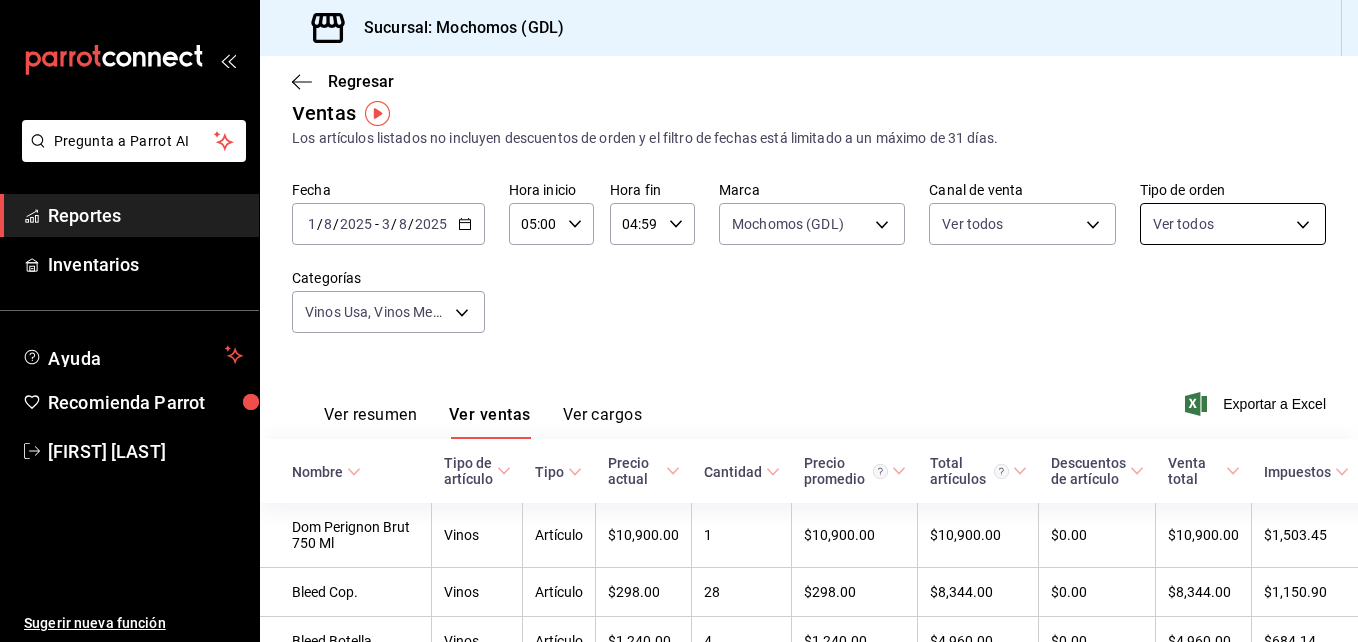 click on "Pregunta a Parrot AI Reportes   Inventarios   Ayuda Recomienda Parrot   [FIRST] [LAST]   Sugerir nueva función   Sucursal: Mochomos ([CITY]) Regresar Ventas Los artículos listados no incluyen descuentos de orden y el filtro de fechas está limitado a un máximo de 31 días. Fecha [DATE] [DATE] - [DATE] [DATE] Hora inicio [TIME] Hora inicio Hora fin [TIME] Hora fin Marca Mochomos ([CITY]) [UUID] Canal de venta Ver todos PARROT,UBER_EATS,RAPPI,DIDI_FOOD,ONLINE Tipo de orden Ver todos [UUID],[UUID],[UUID],[EXTERNAL] Categorías Vinos Usa, Vinos Mexico, Vinos Italia, Vinos Francia, Vinos Espana, Vinos De Media, Vinos Chile, Vinos Argentina Ver resumen Ver ventas Ver cargos Exportar a Excel Nombre Tipo de artículo Tipo Precio actual Cantidad Precio promedio   Total artículos   Descuentos de artículo Venta total Impuestos Venta neta Dom Perignon Brut 750 Ml Vinos Artículo $[PRICE]" at bounding box center [679, 321] 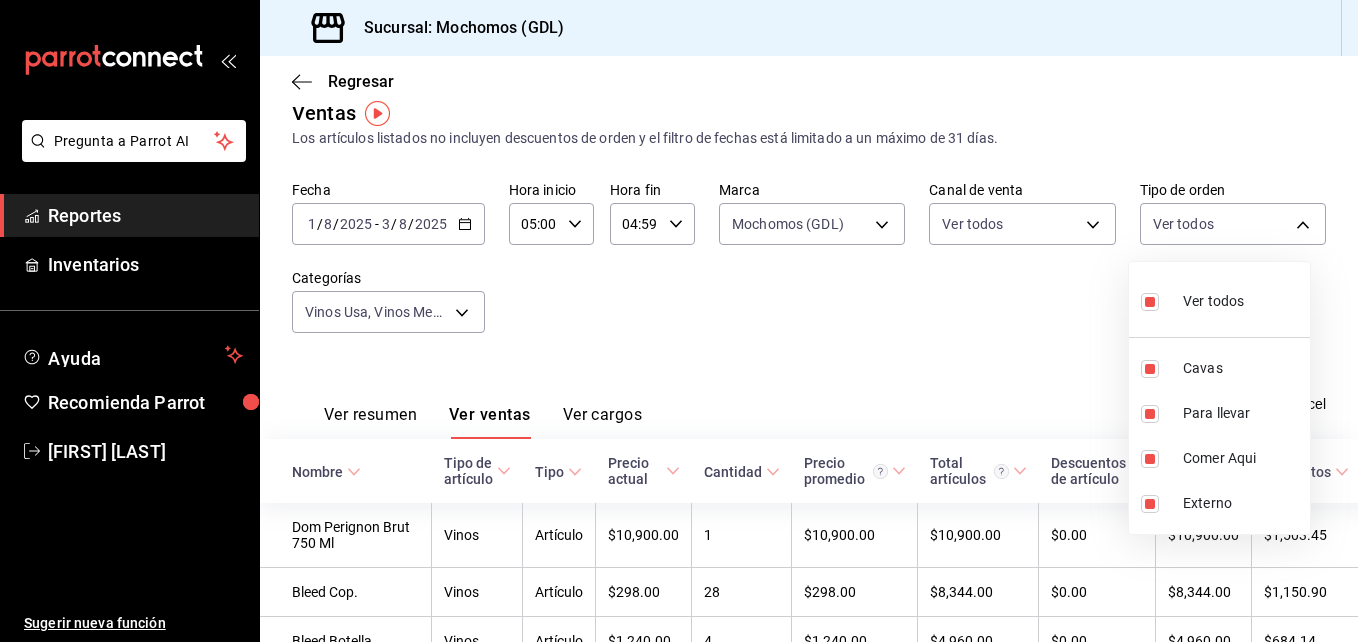 click at bounding box center [679, 321] 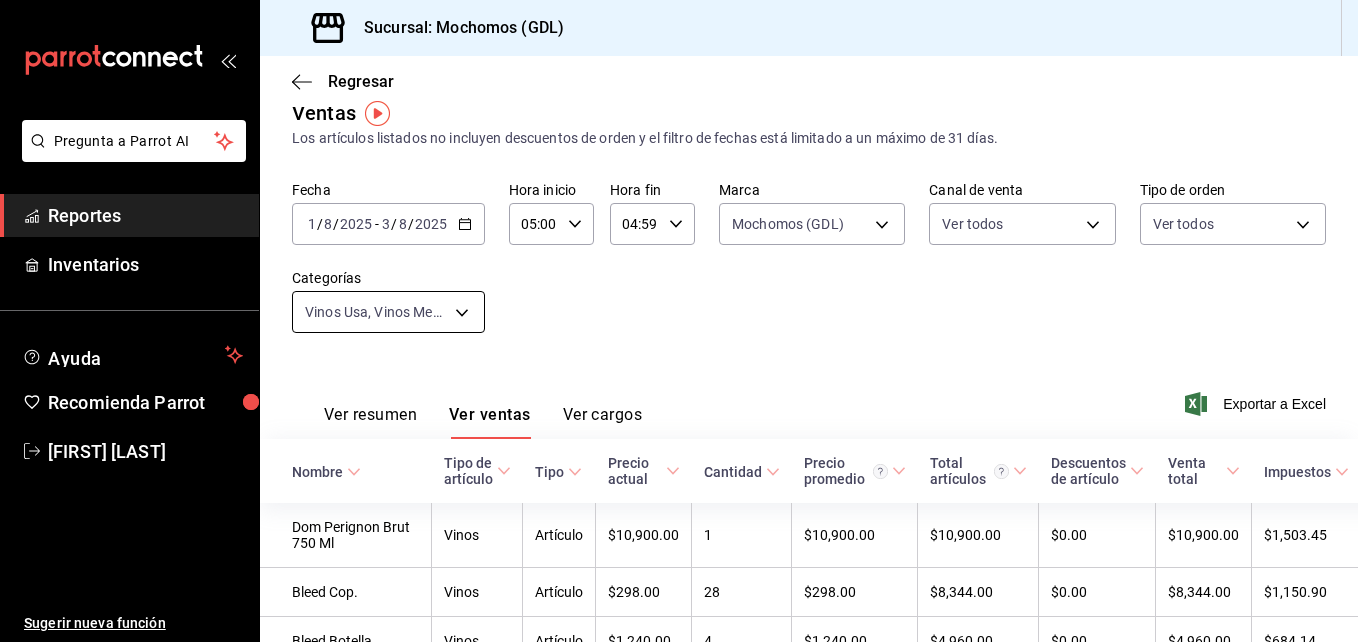 click on "Pregunta a Parrot AI Reportes   Inventarios   Ayuda Recomienda Parrot   [FIRST] [LAST]   Sugerir nueva función   Sucursal: Mochomos ([CITY]) Regresar Ventas Los artículos listados no incluyen descuentos de orden y el filtro de fechas está limitado a un máximo de 31 días. Fecha [DATE] [DATE] - [DATE] [DATE] Hora inicio [TIME] Hora inicio Hora fin [TIME] Hora fin Marca Mochomos ([CITY]) [UUID] Canal de venta Ver todos PARROT,UBER_EATS,RAPPI,DIDI_FOOD,ONLINE Tipo de orden Ver todos [UUID],[UUID],[UUID],[EXTERNAL] Categorías Vinos Usa, Vinos Mexico, Vinos Italia, Vinos Francia, Vinos Espana, Vinos De Media, Vinos Chile, Vinos Argentina Ver resumen Ver ventas Ver cargos Exportar a Excel Nombre Tipo de artículo Tipo Precio actual Cantidad Precio promedio   Total artículos   Descuentos de artículo Venta total Impuestos Venta neta Dom Perignon Brut 750 Ml Vinos Artículo $[PRICE]" at bounding box center (679, 321) 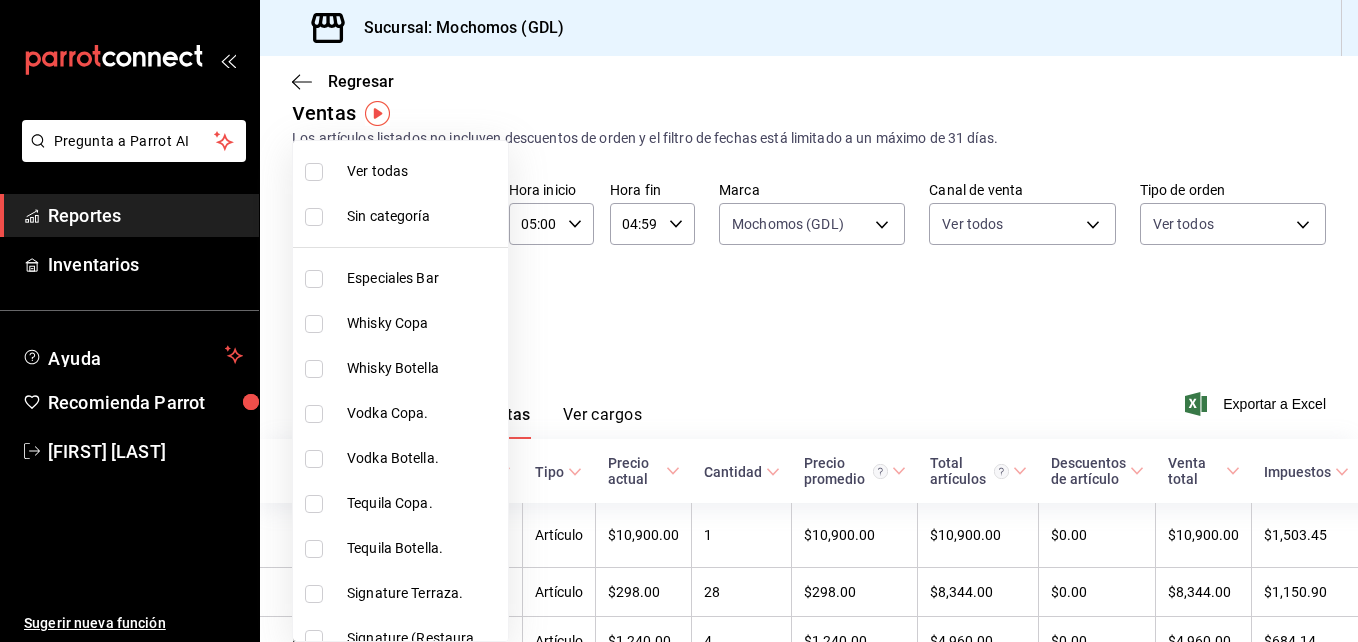 click on "Sin categoría" at bounding box center [423, 216] 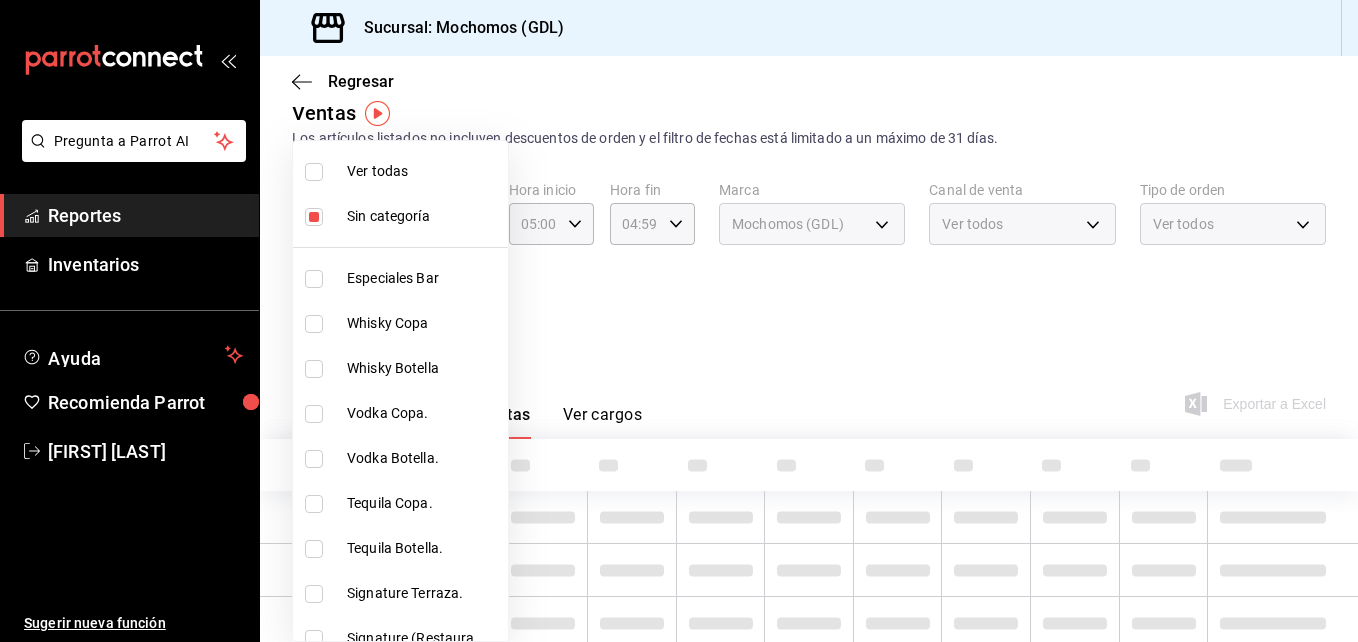 click at bounding box center [679, 321] 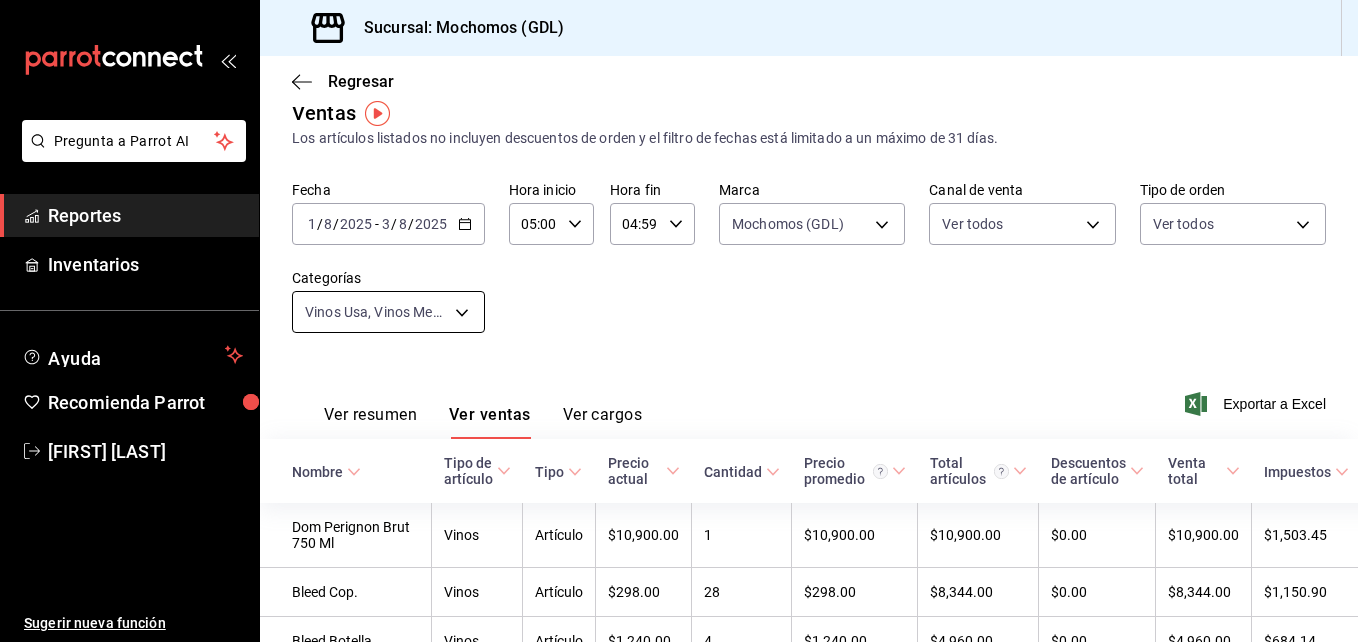 click on "Pregunta a Parrot AI Reportes   Inventarios   Ayuda Recomienda Parrot   [FIRST] [LAST]   Sugerir nueva función   Sucursal: Mochomos ([CITY]) Regresar Ventas Los artículos listados no incluyen descuentos de orden y el filtro de fechas está limitado a un máximo de 31 días. Fecha [DATE] [DATE] - [DATE] [DATE] Hora inicio [TIME] Hora inicio Hora fin [TIME] Hora fin Marca Mochomos ([CITY]) [UUID] Canal de venta Ver todos PARROT,UBER_EATS,RAPPI,DIDI_FOOD,ONLINE Tipo de orden Ver todos [UUID],[UUID],[UUID],[EXTERNAL] Categorías Vinos Usa, Vinos Mexico, Vinos Italia, Vinos Francia, Vinos Espana, Vinos De Media, Vinos Chile, Vinos Argentina, Sin categoría Ver resumen Ver ventas Ver cargos Exportar a Excel Nombre Tipo de artículo Tipo Precio actual Cantidad Precio promedio   Total artículos   Descuentos de artículo Venta total Impuestos Venta neta Dom Perignon Brut 750 Ml Vinos [QUANTITY]" at bounding box center (679, 321) 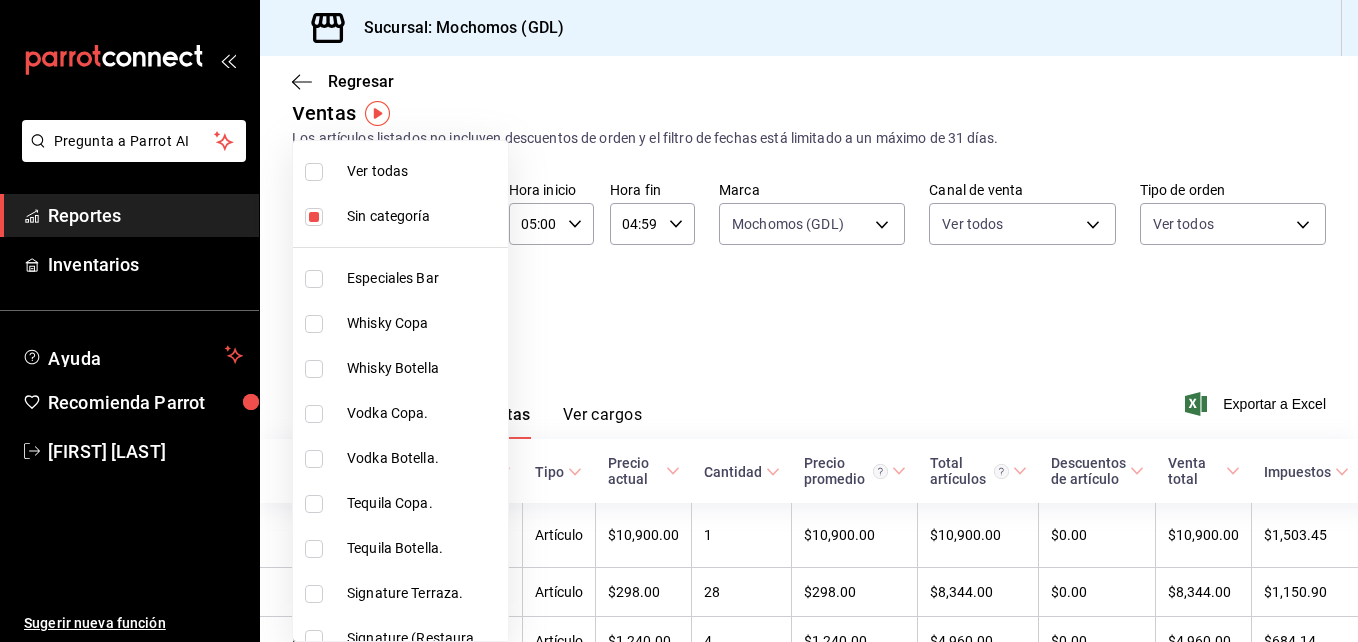 click at bounding box center (314, 172) 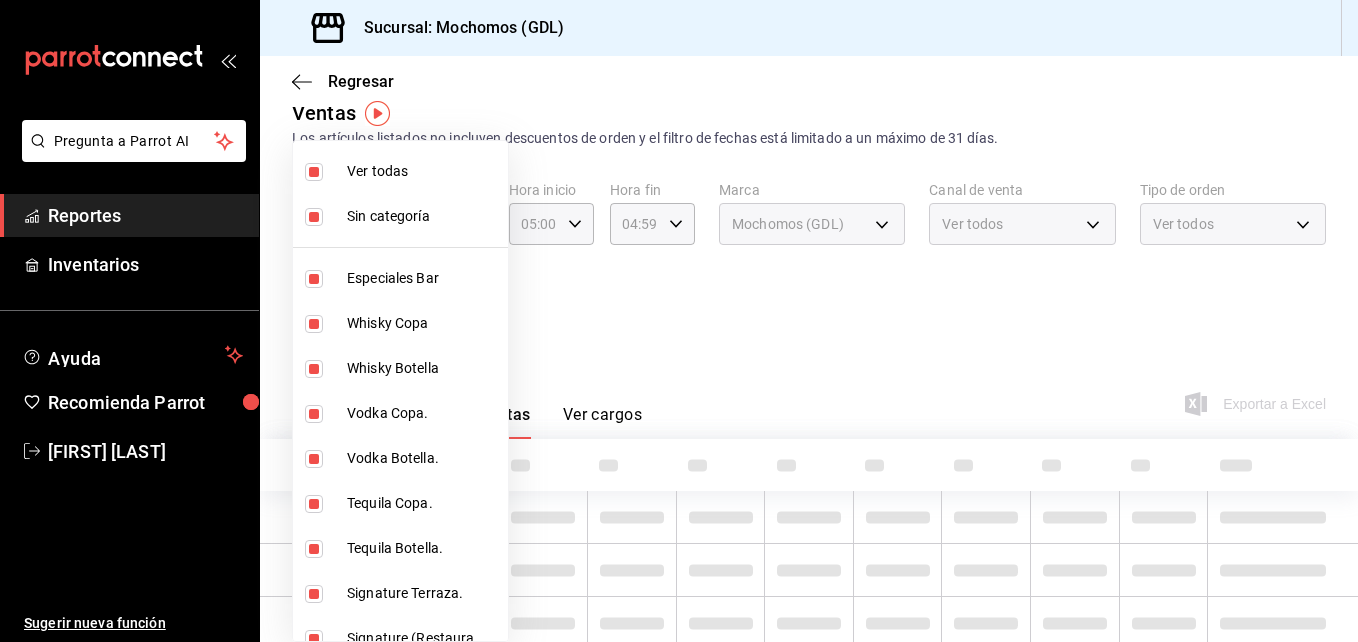 click at bounding box center (679, 321) 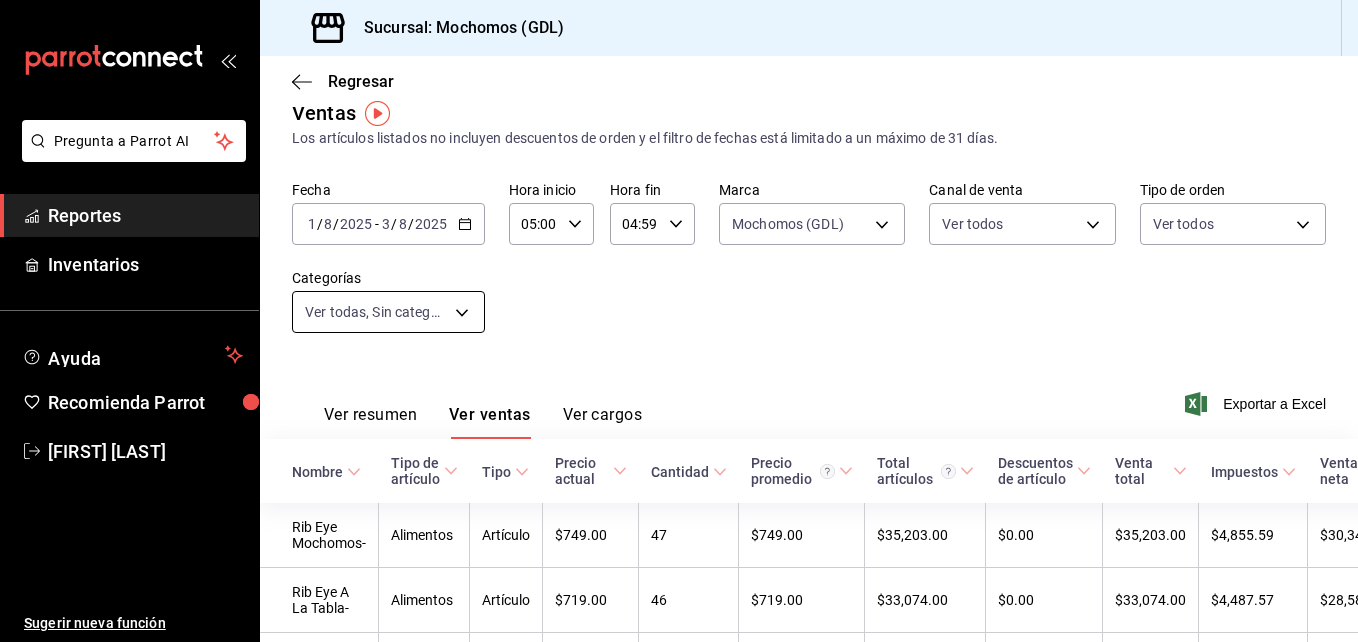click on "Pregunta a Parrot AI Reportes   Inventarios   Ayuda Recomienda Parrot   [FIRST] [LAST]   Sugerir nueva función   Sucursal: Mochomos ([CITY]) Regresar Ventas Los artículos listados no incluyen descuentos de orden y el filtro de fechas está limitado a un máximo de 31 días. Fecha [DATE] [DATE] - [DATE] [DATE] Hora inicio [TIME] Hora inicio Hora fin [TIME] Hora fin Marca Mochomos ([CITY]) [UUID] Canal de venta Ver todos PARROT,UBER_EATS,RAPPI,DIDI_FOOD,ONLINE Tipo de orden Ver todos [UUID],[UUID],[UUID],[EXTERNAL] Categorías Ver todos, Sin categoría Ver resumen Ver ventas Ver cargos Exportar a Excel Nombre Tipo de artículo Tipo Precio actual Cantidad Precio promedio   Total artículos   Descuentos de artículo Venta total Impuestos Venta neta Rib Eye Mochomos- Alimentos Artículo $[PRICE] [QUANTITY] $[PRICE] $[PRICE] $[PRICE] $[PRICE] $[PRICE] Rib Eye A La Tabla- Alimentos [QUANTITY]" at bounding box center [679, 321] 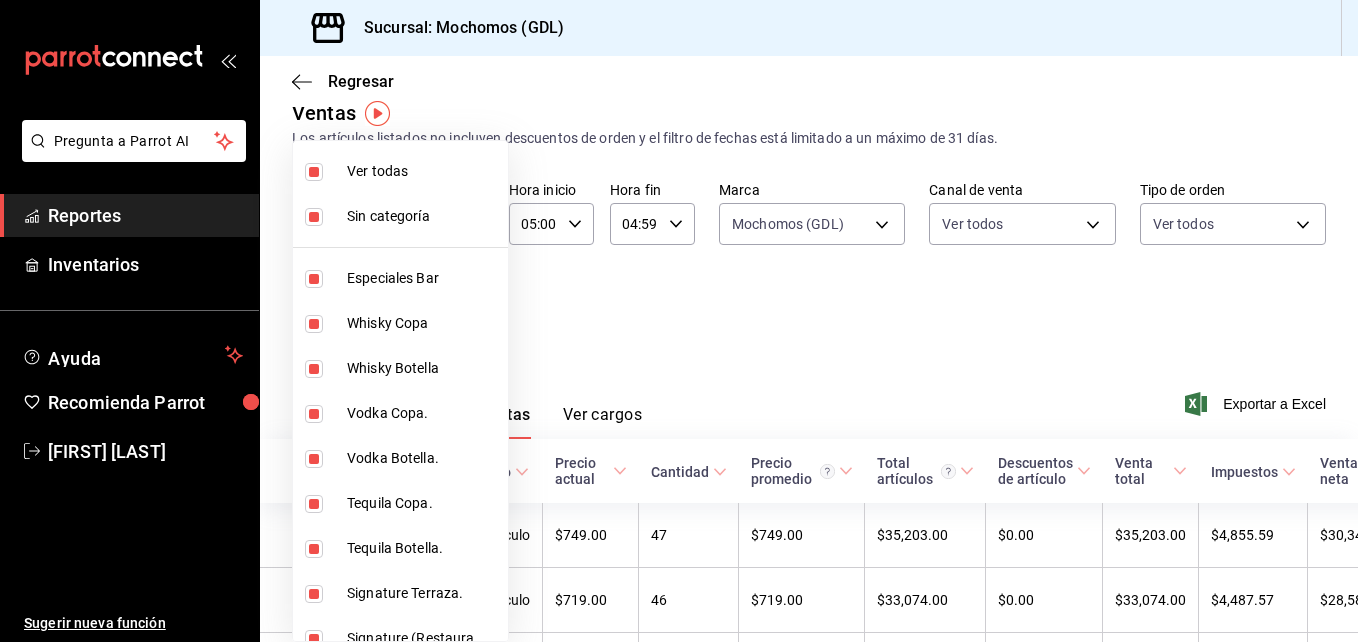 click at bounding box center (314, 172) 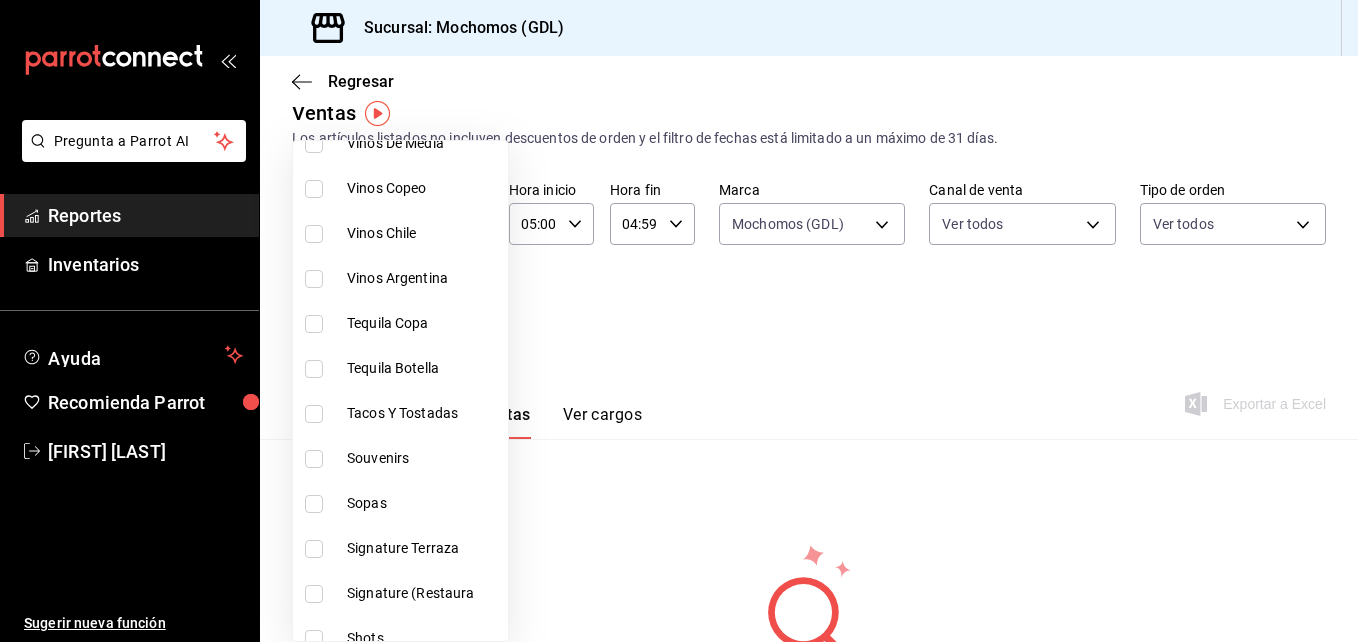 scroll, scrollTop: 3147, scrollLeft: 0, axis: vertical 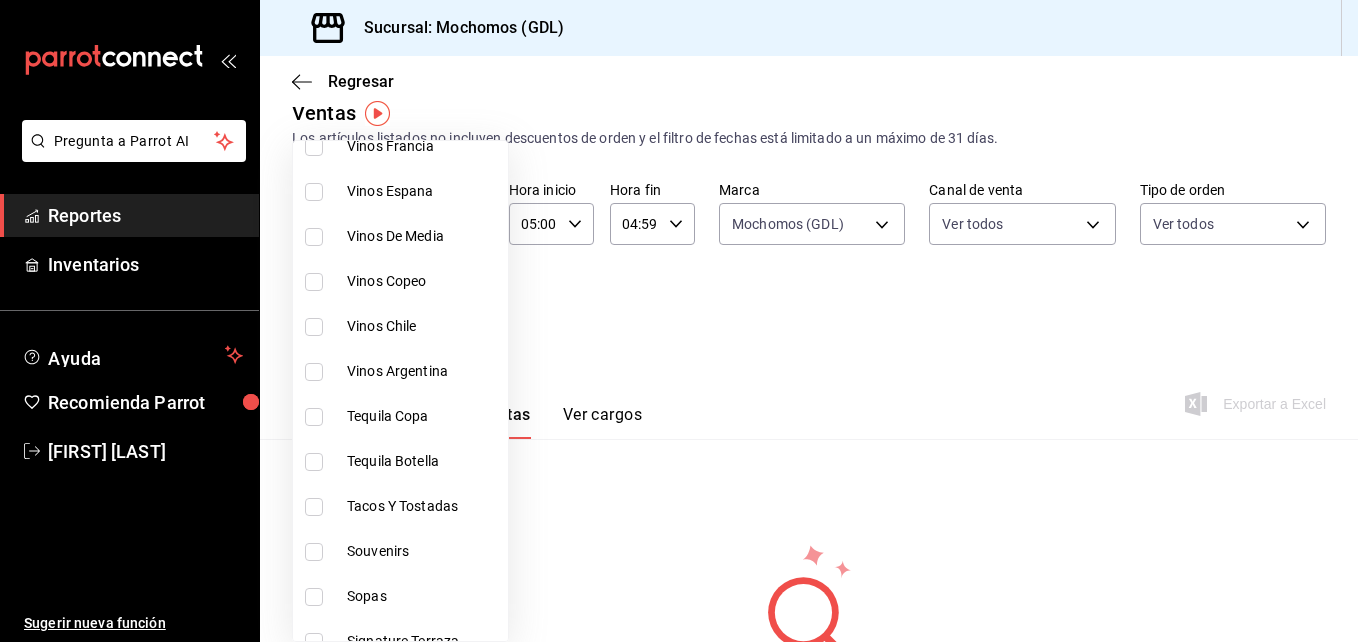 click at bounding box center (679, 321) 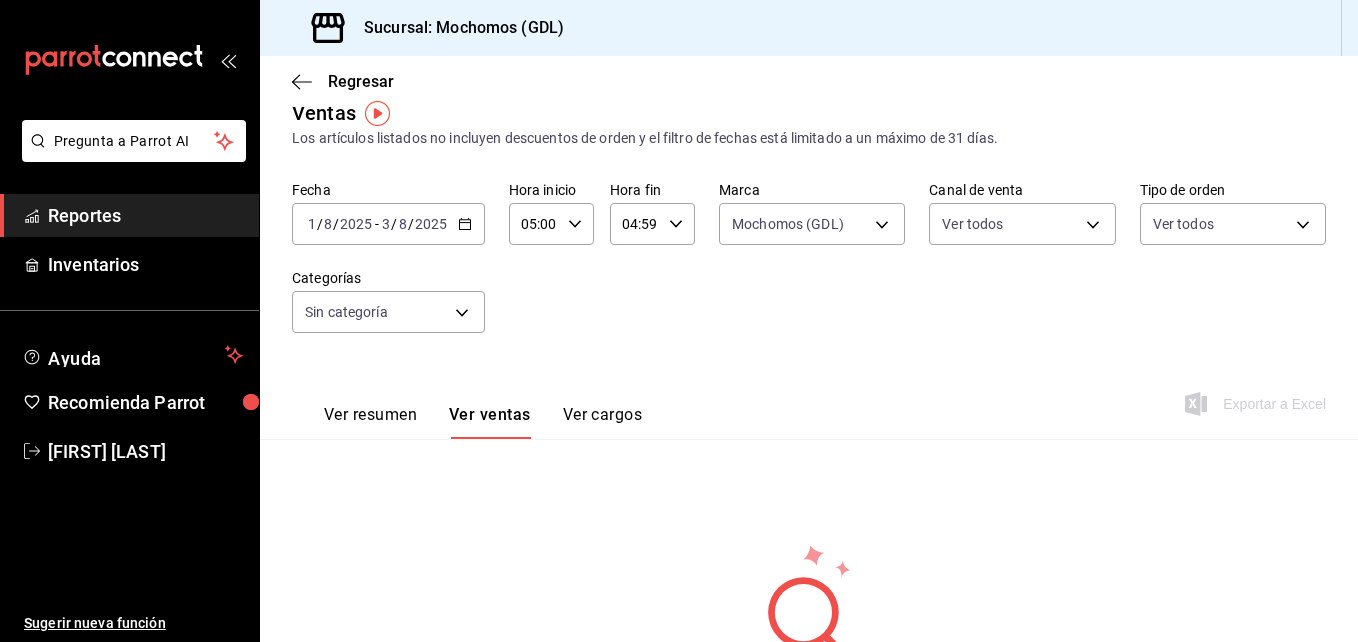click on "Fecha [DATE] [DATE] - [DATE] [DATE] Hora inicio [TIME] Hora inicio Hora fin [TIME] Hora fin Marca Mochomos ([CITY]) [UUID] Canal de venta Ver todos PARROT,UBER_EATS,RAPPI,DIDI_FOOD,ONLINE Tipo de orden Ver todos [UUID],[UUID],[UUID],[EXTERNAL] Categorías Sin categoría" at bounding box center (809, 269) 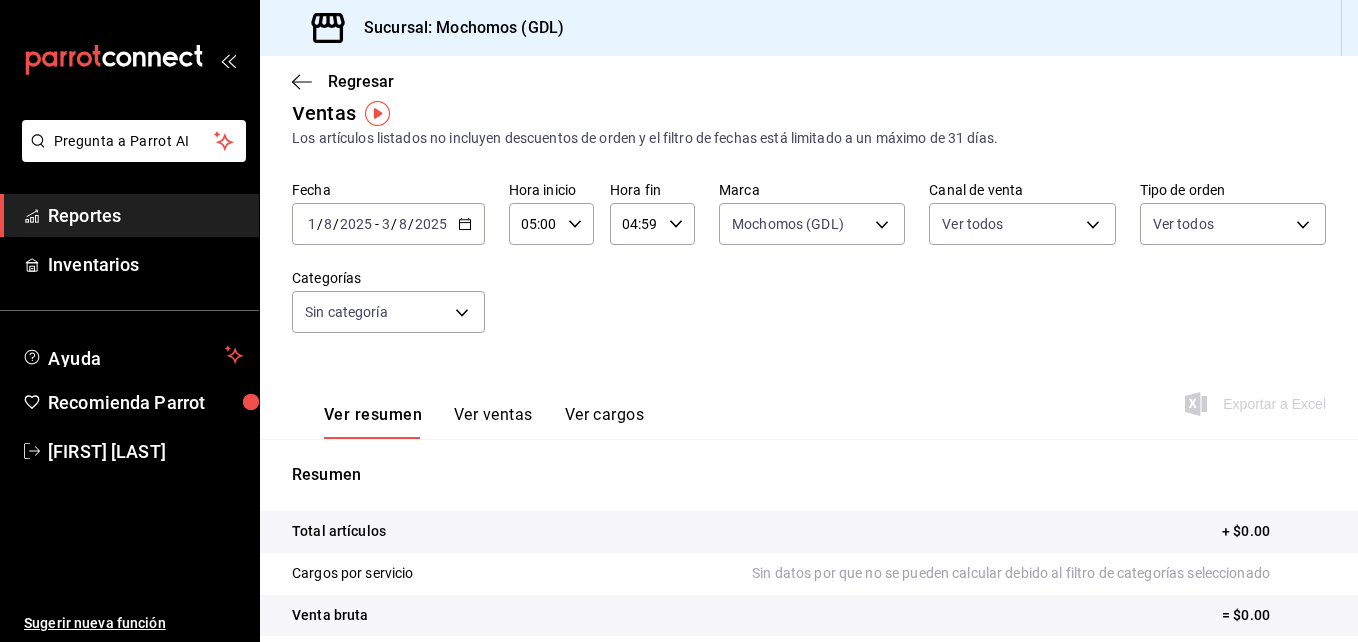 click on "Fecha [DATE] [DATE] - [DATE] [DATE] Hora inicio [TIME] Hora inicio Hora fin [TIME] Hora fin Marca Mochomos ([CITY]) [UUID] Canal de venta Ver todos PARROT,UBER_EATS,RAPPI,DIDI_FOOD,ONLINE Tipo de orden Ver todos [UUID],[UUID],[UUID],[EXTERNAL] Categorías Sin categoría" at bounding box center [809, 269] 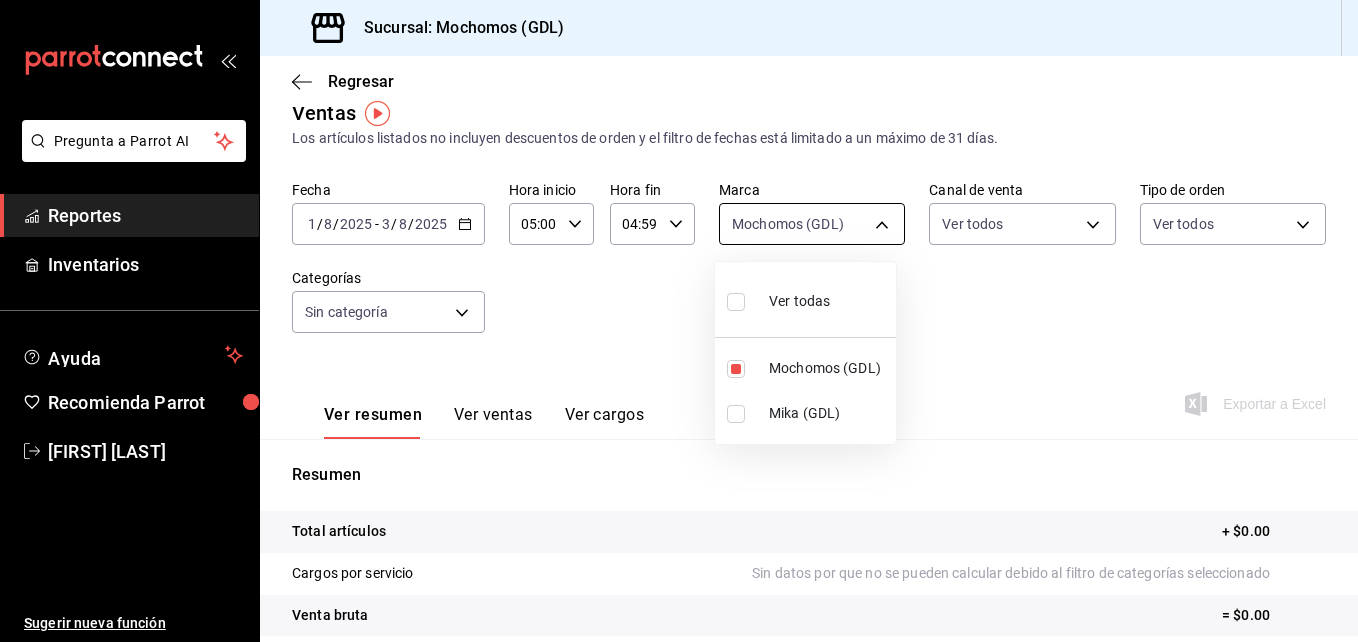 click on "Pregunta a Parrot AI Reportes   Inventarios   Ayuda Recomienda Parrot   [FIRST] [LAST]   Sugerir nueva función   Sucursal: Mochomos ([CITY]) Regresar Ventas Los artículos listados no incluyen descuentos de orden y el filtro de fechas está limitado a un máximo de 31 días. Fecha [DATE] [DATE] - [DATE] [DATE] Hora inicio [TIME] Hora inicio Hora fin [TIME] Hora fin Marca Mochomos ([CITY]) [UUID] Canal de venta Ver todos PARROT,UBER_EATS,RAPPI,DIDI_FOOD,ONLINE Tipo de orden Ver todos [UUID],[UUID],[UUID],[EXTERNAL] Categorías Sin categoría Ver resumen Ver ventas Ver cargos Exportar a Excel Resumen Total artículos + $[PRICE] Cargos por servicio  Sin datos por que no se pueden calcular debido al filtro de categorías seleccionado Venta bruta = $[PRICE] Descuentos totales  Sin datos por que no se pueden calcular debido al filtro de categorías seleccionado Certificados de regalo = $[PRICE]" at bounding box center [679, 321] 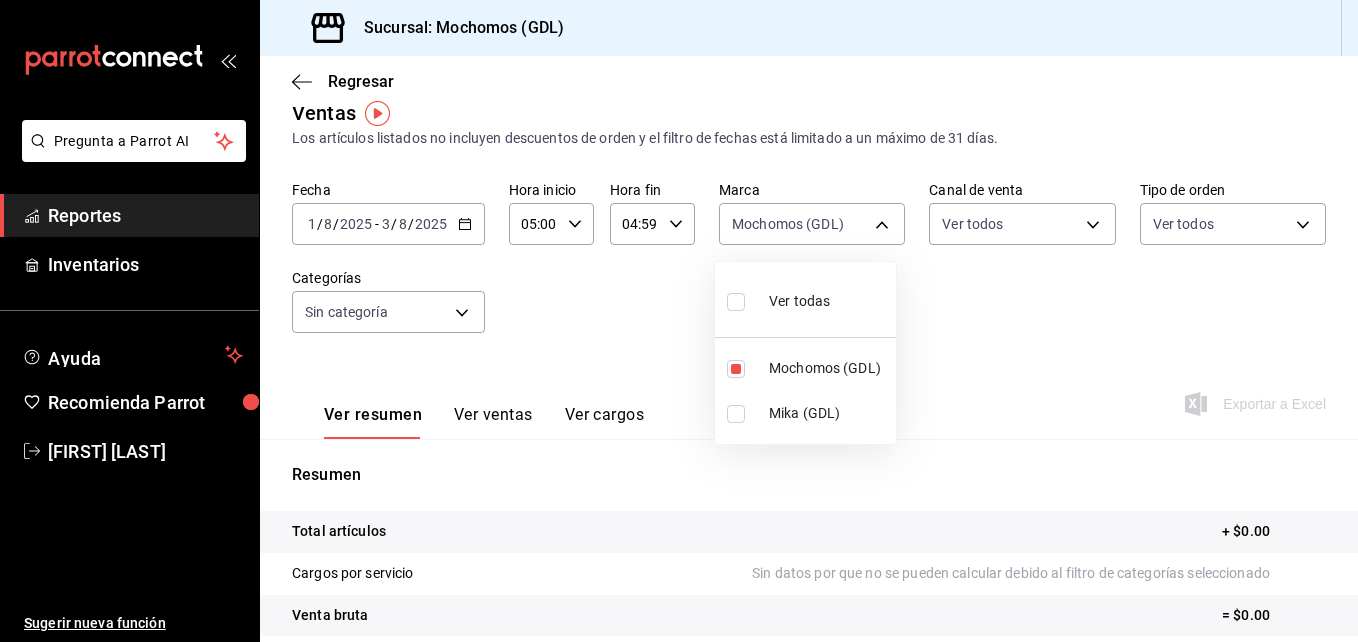 click at bounding box center [736, 302] 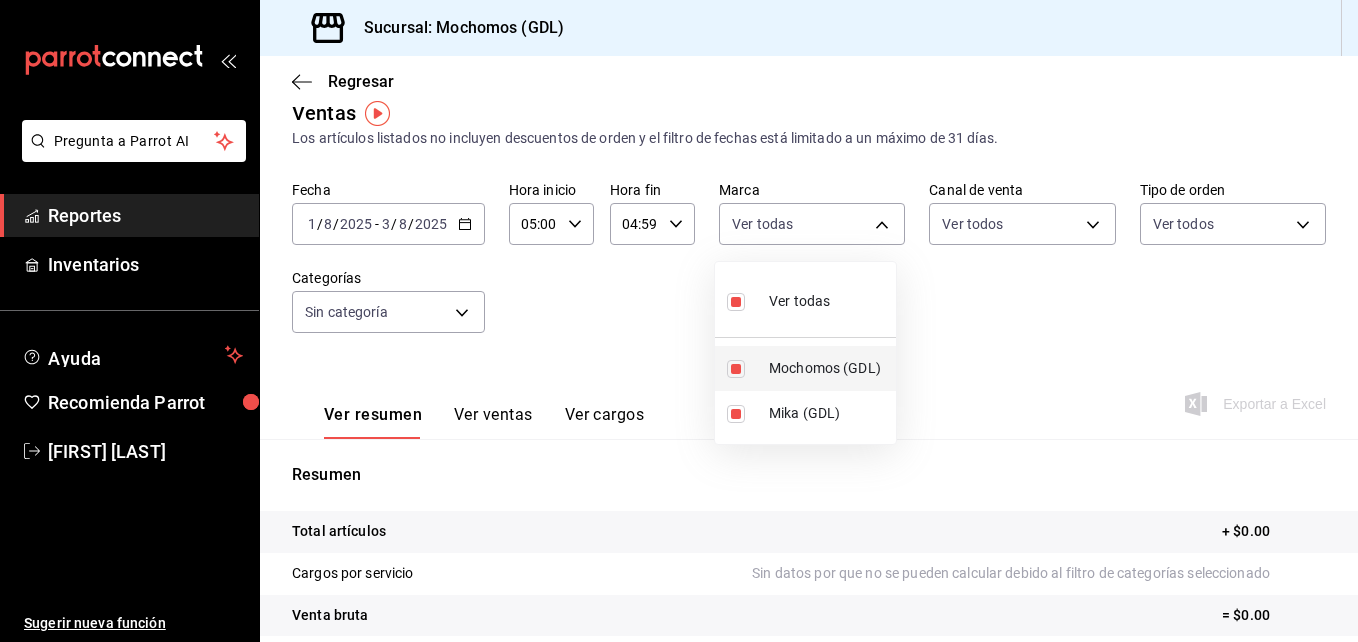 click at bounding box center [736, 369] 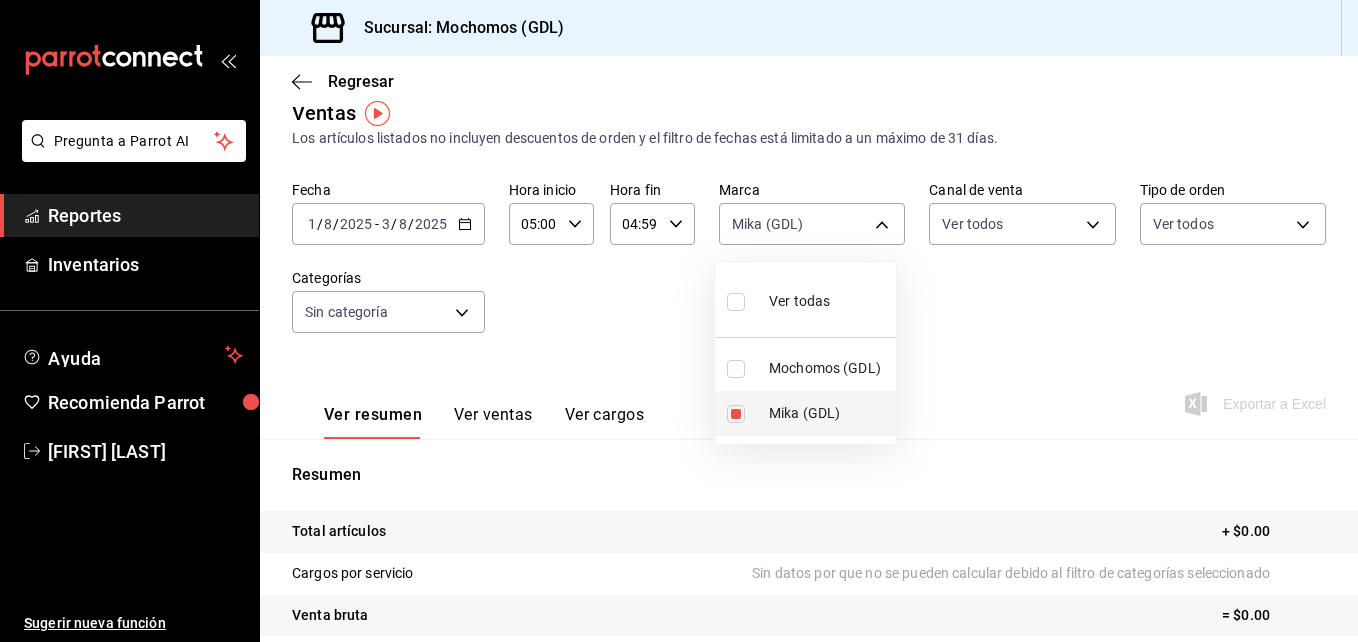 click on "Mika (GDL)" at bounding box center (805, 413) 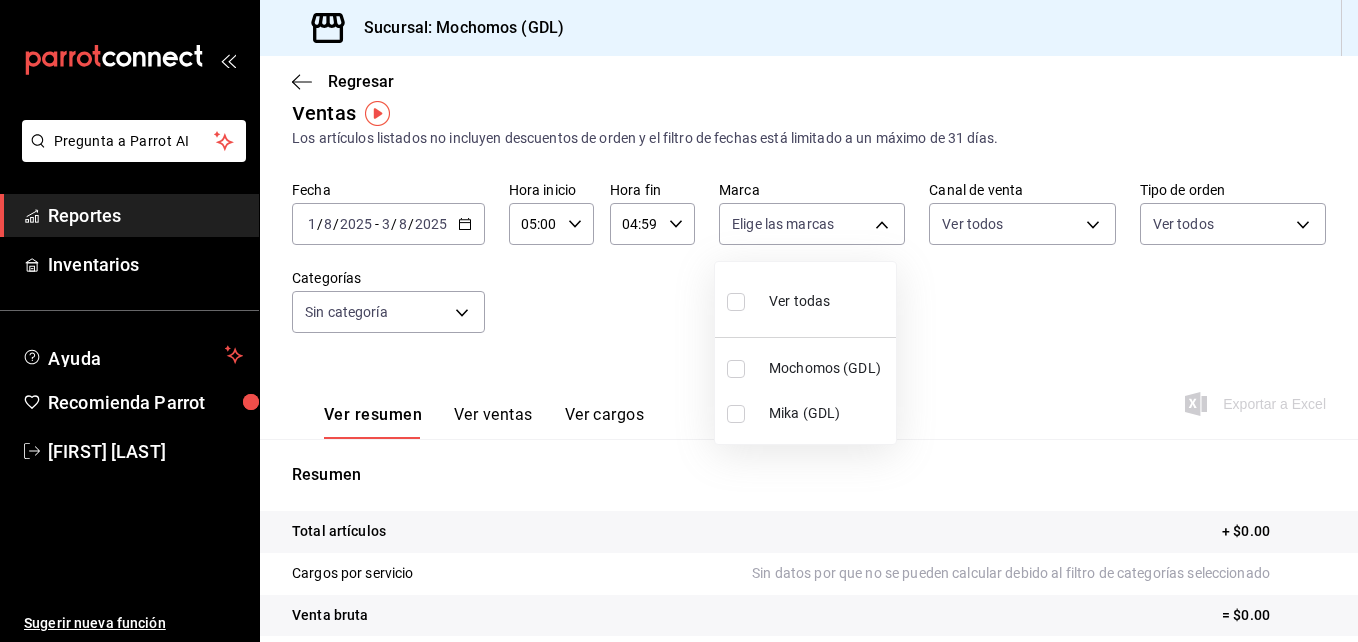 click at bounding box center (736, 369) 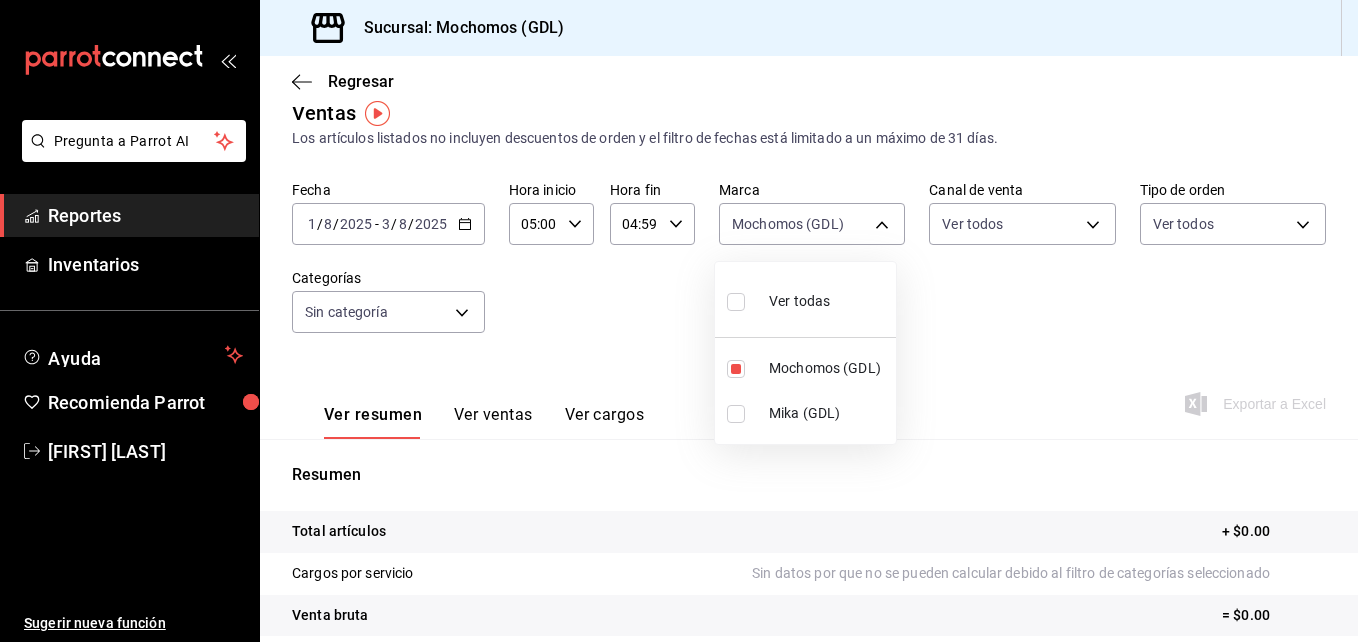 click at bounding box center (679, 321) 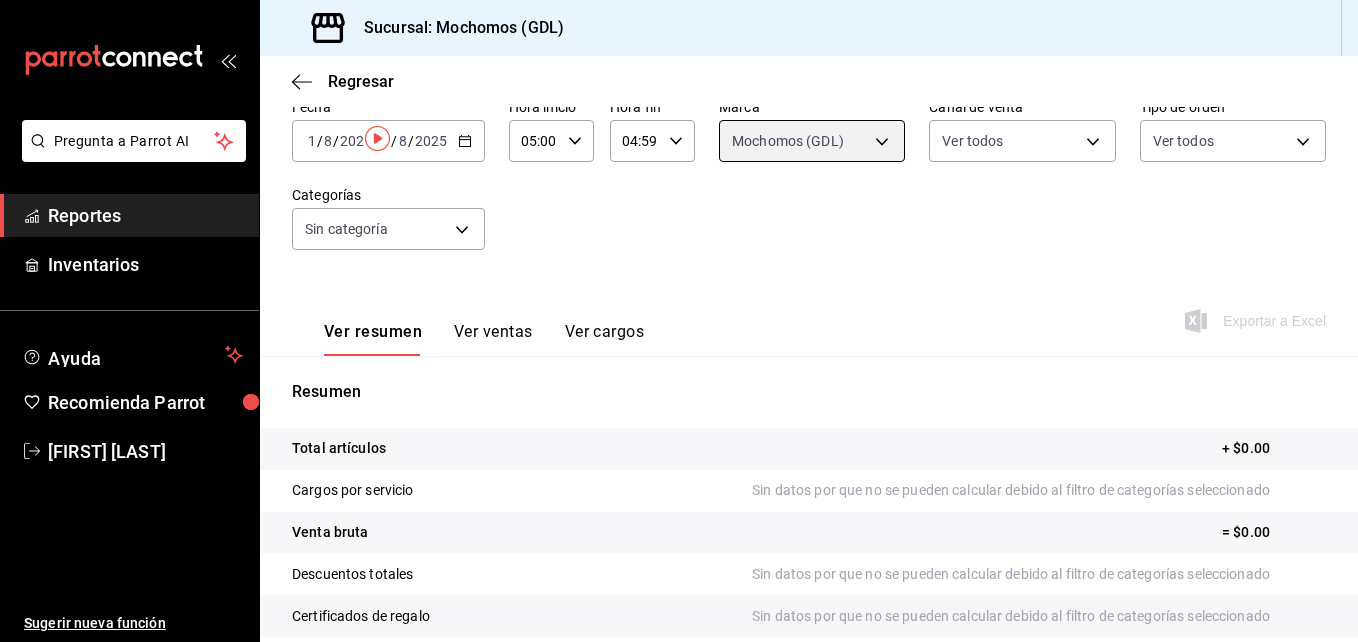scroll, scrollTop: 0, scrollLeft: 0, axis: both 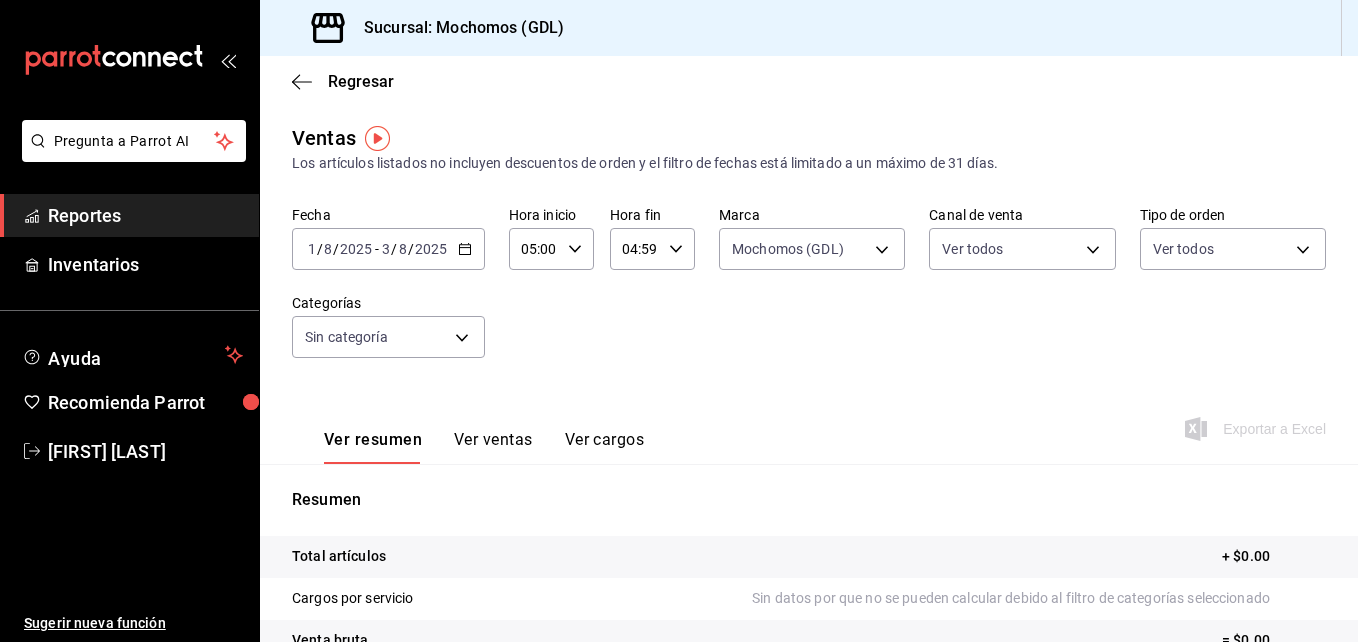 click 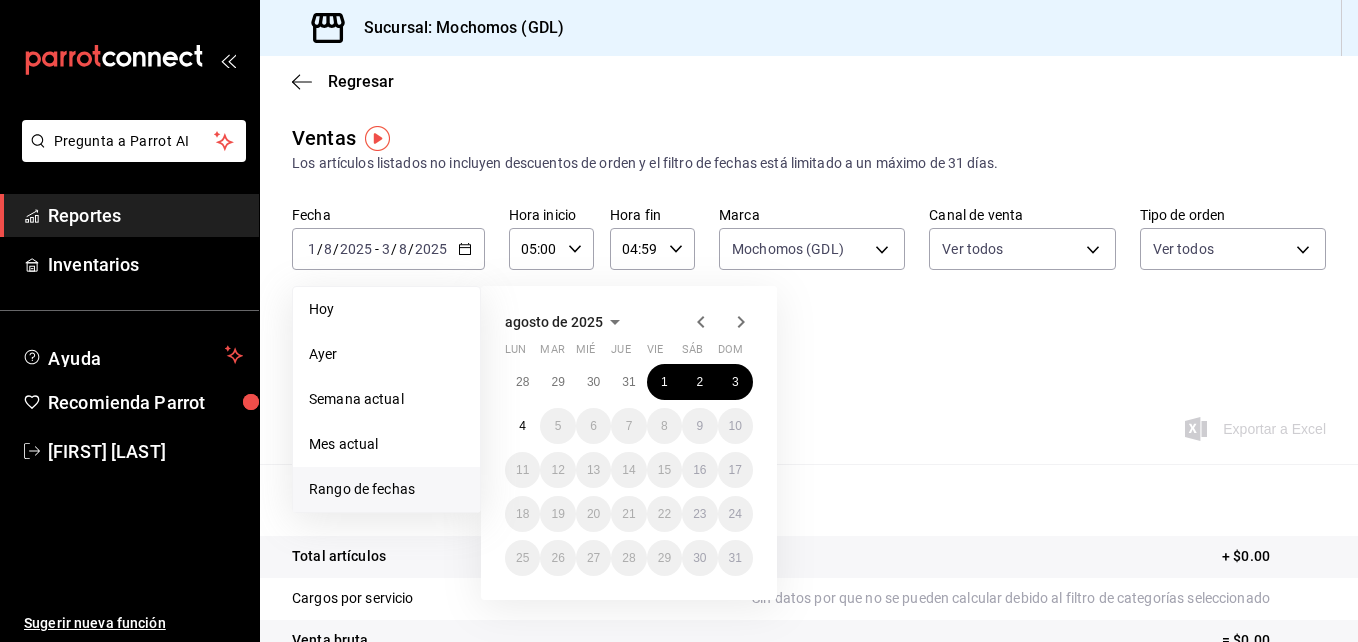 click on "28 29 30 31 1 2 3 4 5 6 7 8 9 10 11 12 13 14 15 16 17 18 19 20 21 22 23 24 25 26 27 28 29 30 31" at bounding box center [629, 470] 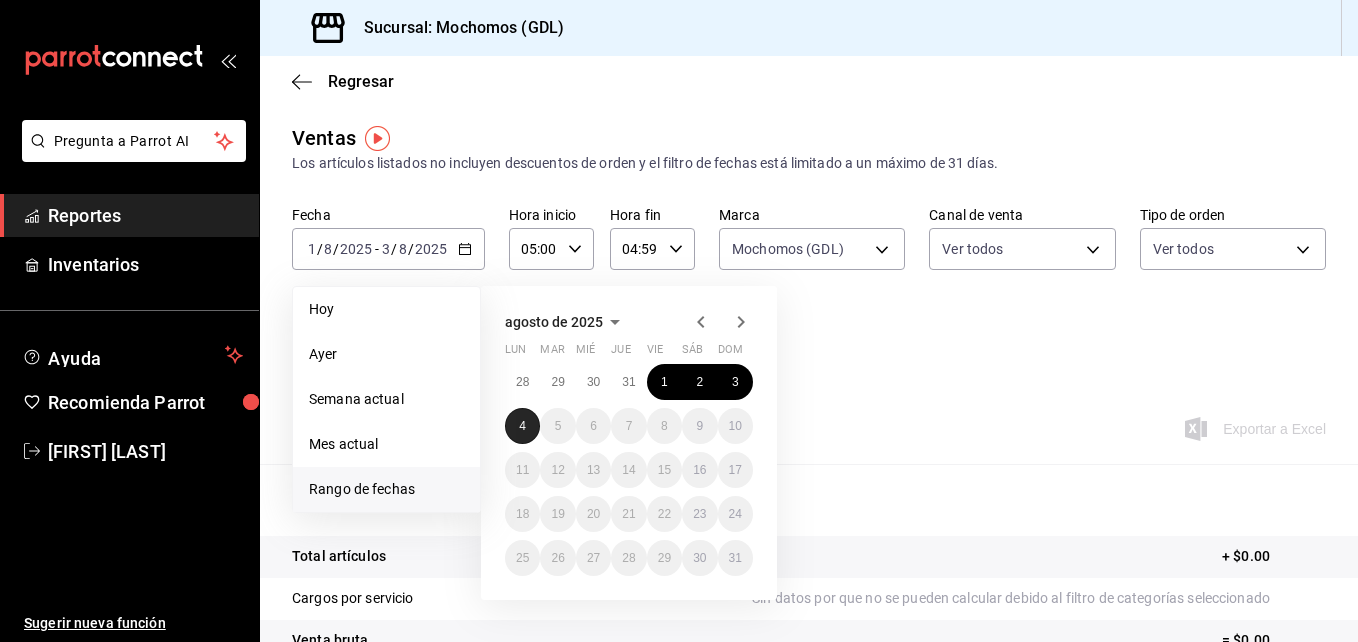 click on "4" at bounding box center [522, 426] 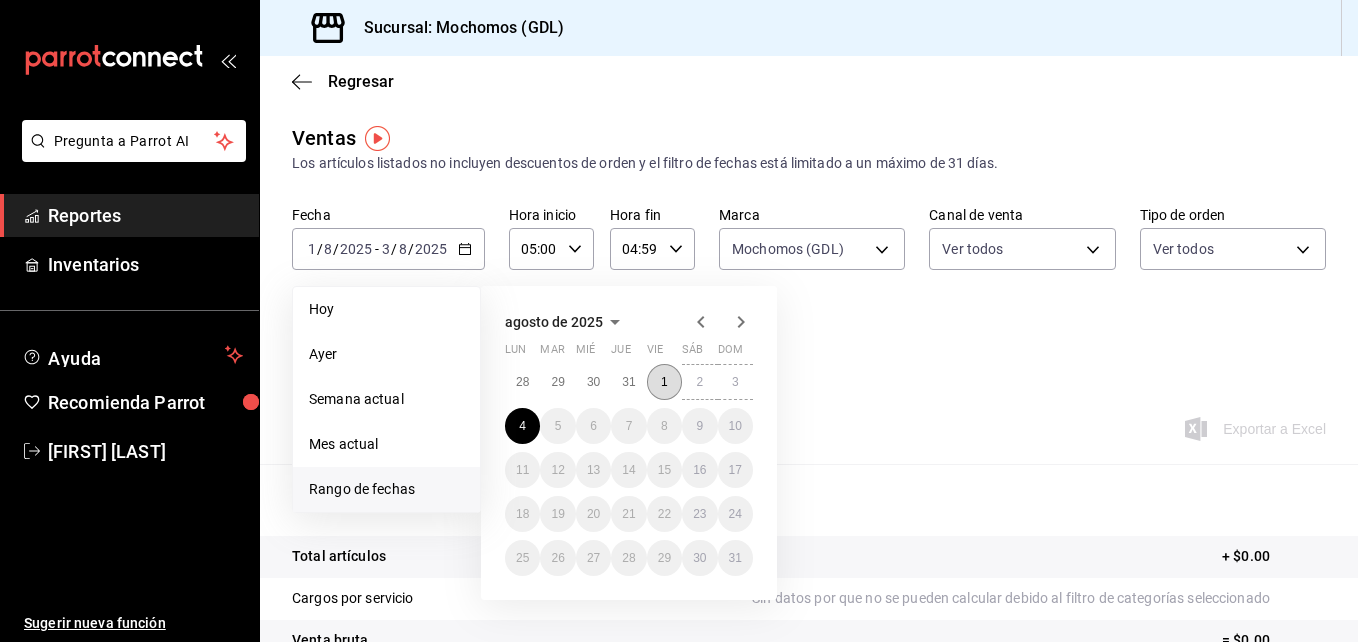 click on "1" at bounding box center (664, 382) 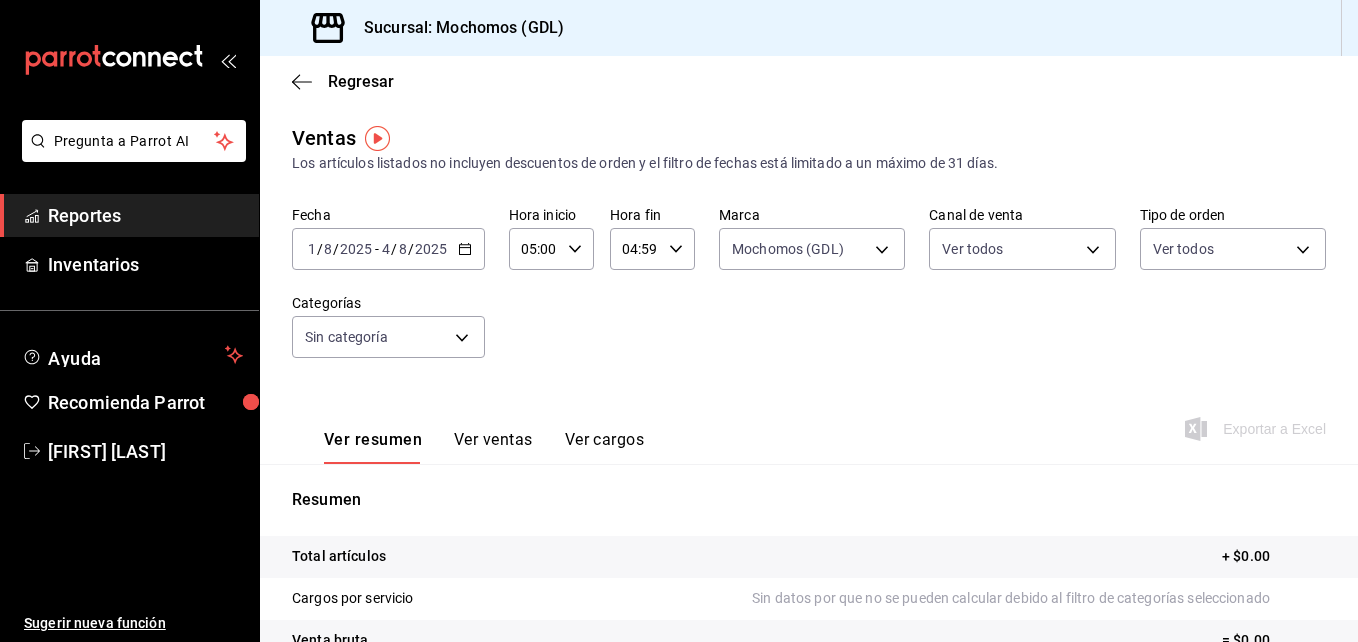 click 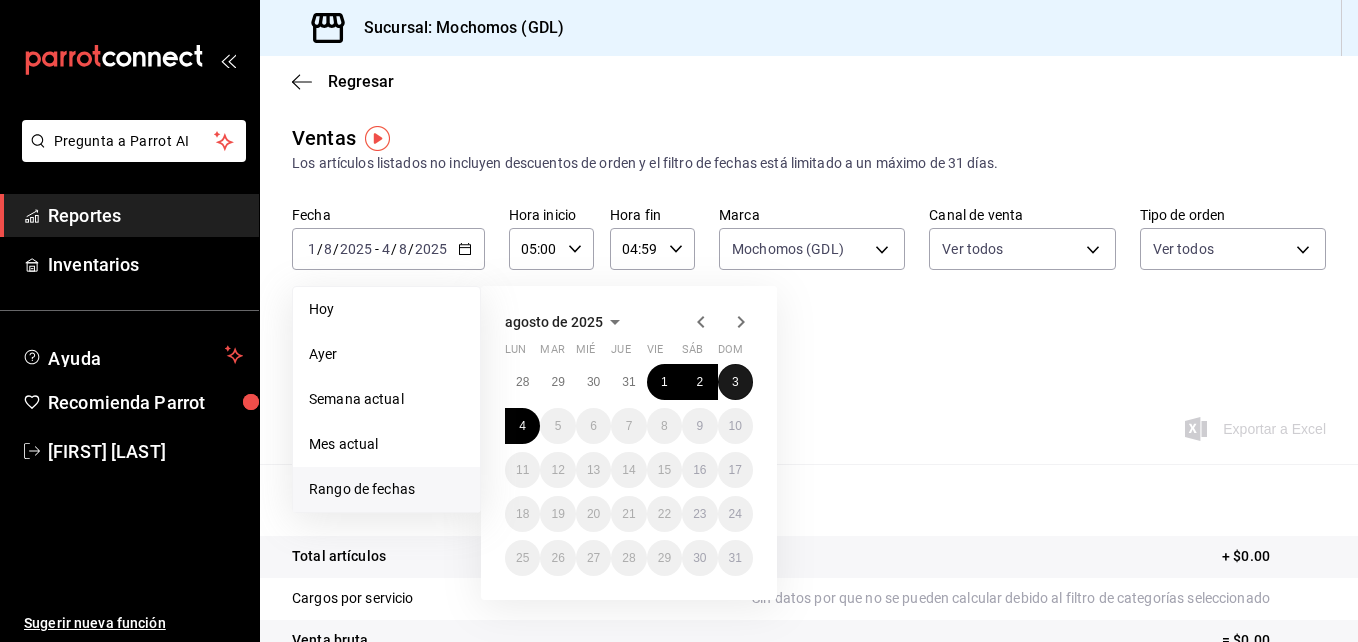 click on "3" at bounding box center (735, 382) 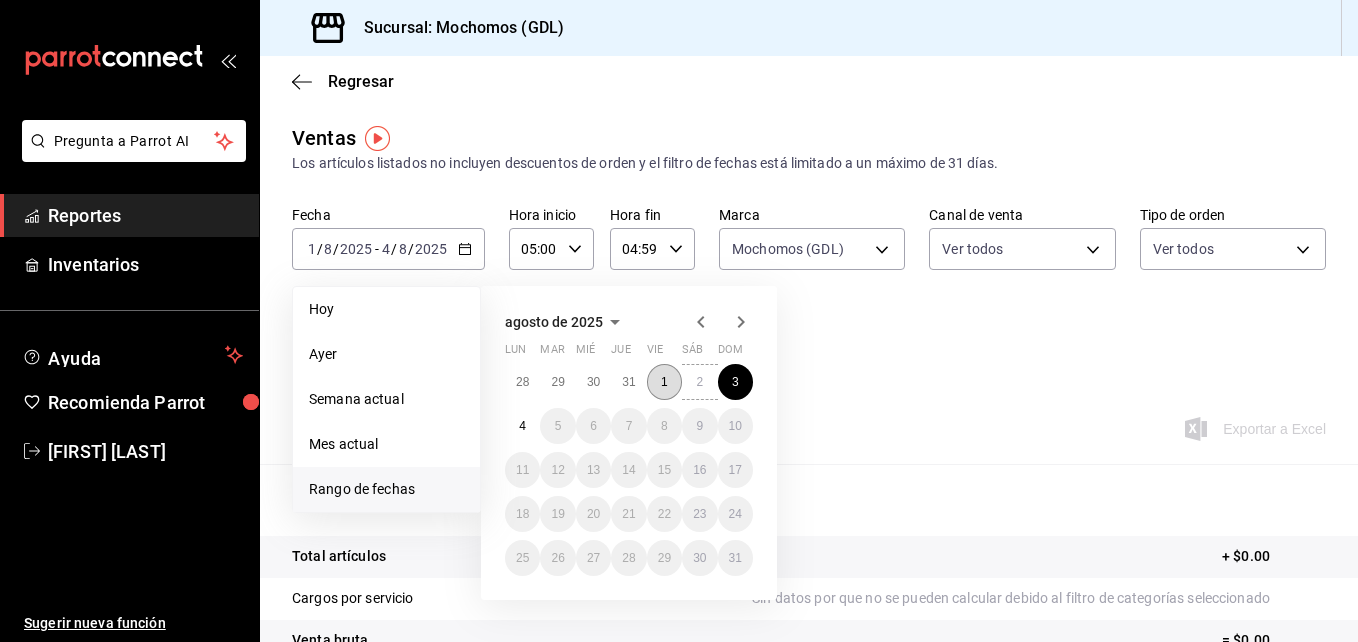 click on "1" at bounding box center [664, 382] 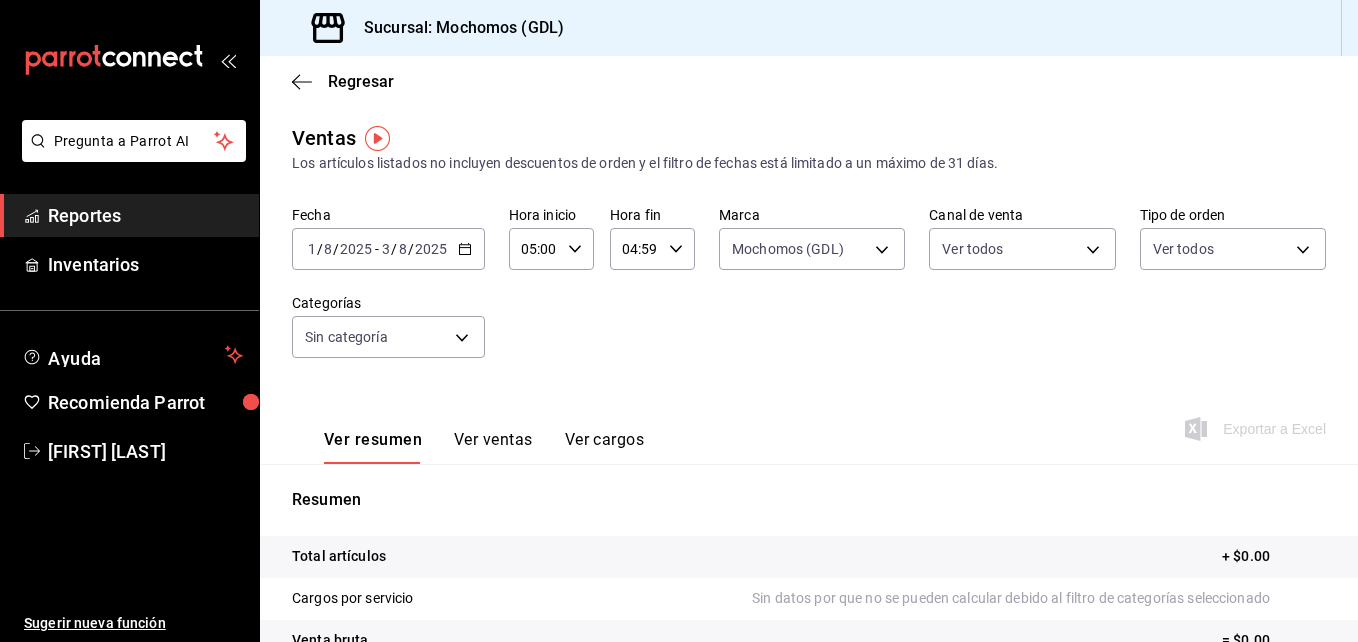 click on "Fecha [DATE] [DATE] - [DATE] [DATE] Hora inicio [TIME] Hora inicio Hora fin [TIME] Hora fin Marca Mochomos ([CITY]) [UUID] Canal de venta Ver todos PARROT,UBER_EATS,RAPPI,DIDI_FOOD,ONLINE Tipo de orden Ver todos [UUID],[UUID],[UUID],[EXTERNAL] Categorías Sin categoría" at bounding box center [809, 294] 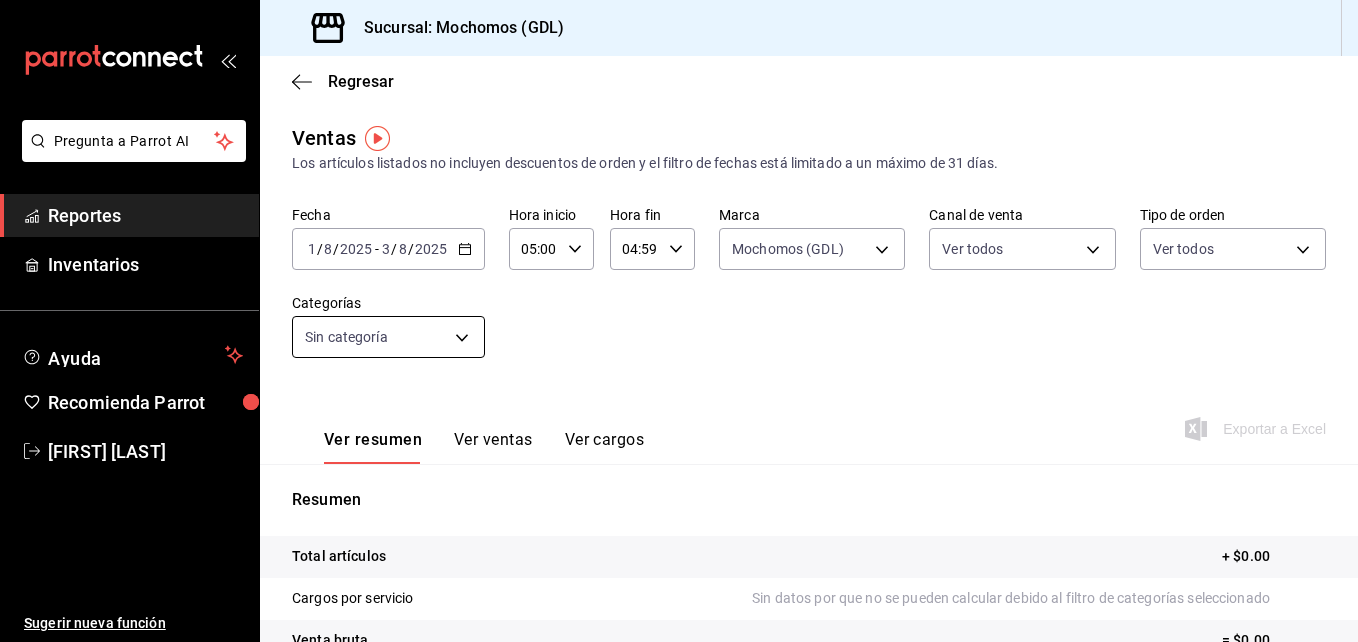 click on "Pregunta a Parrot AI Reportes   Inventarios   Ayuda Recomienda Parrot   [FIRST] [LAST]   Sugerir nueva función   Sucursal: Mochomos ([CITY]) Regresar Ventas Los artículos listados no incluyen descuentos de orden y el filtro de fechas está limitado a un máximo de 31 días. Fecha [DATE] [DATE] - [DATE] [DATE] Hora inicio [TIME] Hora inicio Hora fin [TIME] Hora fin Marca Mochomos ([CITY]) [UUID] Canal de venta Ver todos PARROT,UBER_EATS,RAPPI,DIDI_FOOD,ONLINE Tipo de orden Ver todos [UUID],[UUID],[UUID],[EXTERNAL] Categorías Sin categoría Ver resumen Ver ventas Ver cargos Exportar a Excel Resumen Total artículos + $[PRICE] Cargos por servicio  Sin datos por que no se pueden calcular debido al filtro de categorías seleccionado Venta bruta = $[PRICE] Descuentos totales  Sin datos por que no se pueden calcular debido al filtro de categorías seleccionado Certificados de regalo = $[PRICE]" at bounding box center (679, 321) 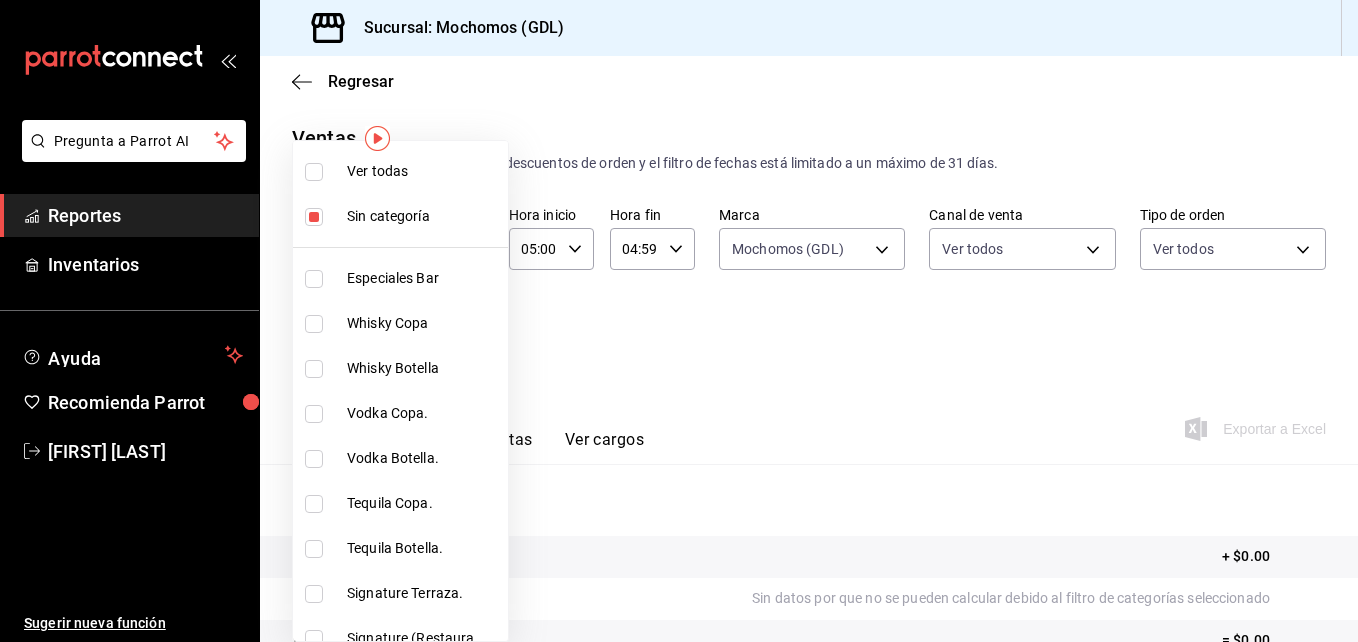 click on "Ver todas" at bounding box center [400, 171] 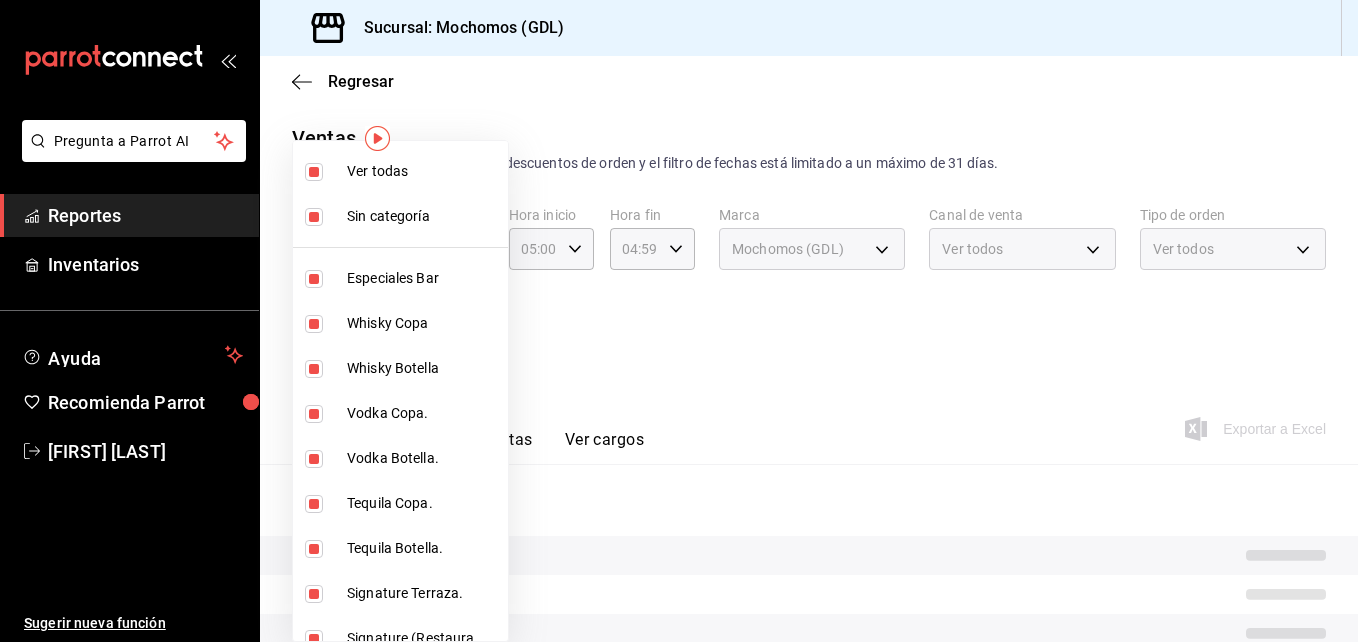 click at bounding box center [679, 321] 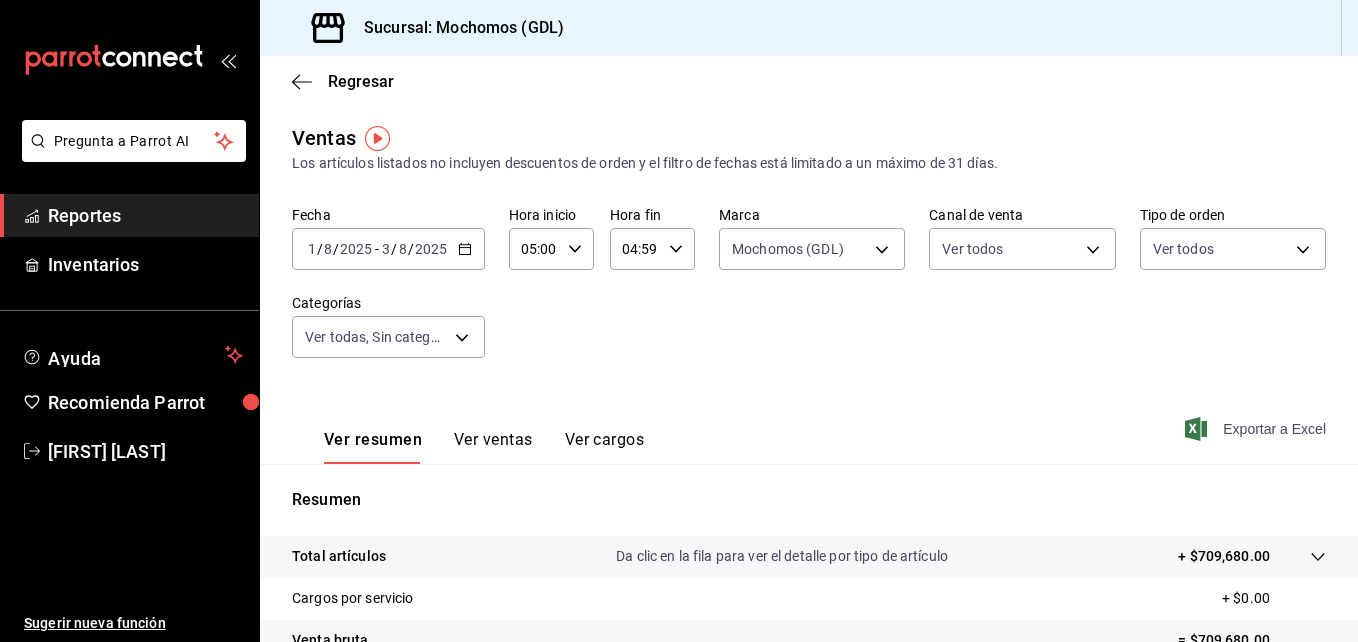 click on "Exportar a Excel" at bounding box center (1257, 429) 